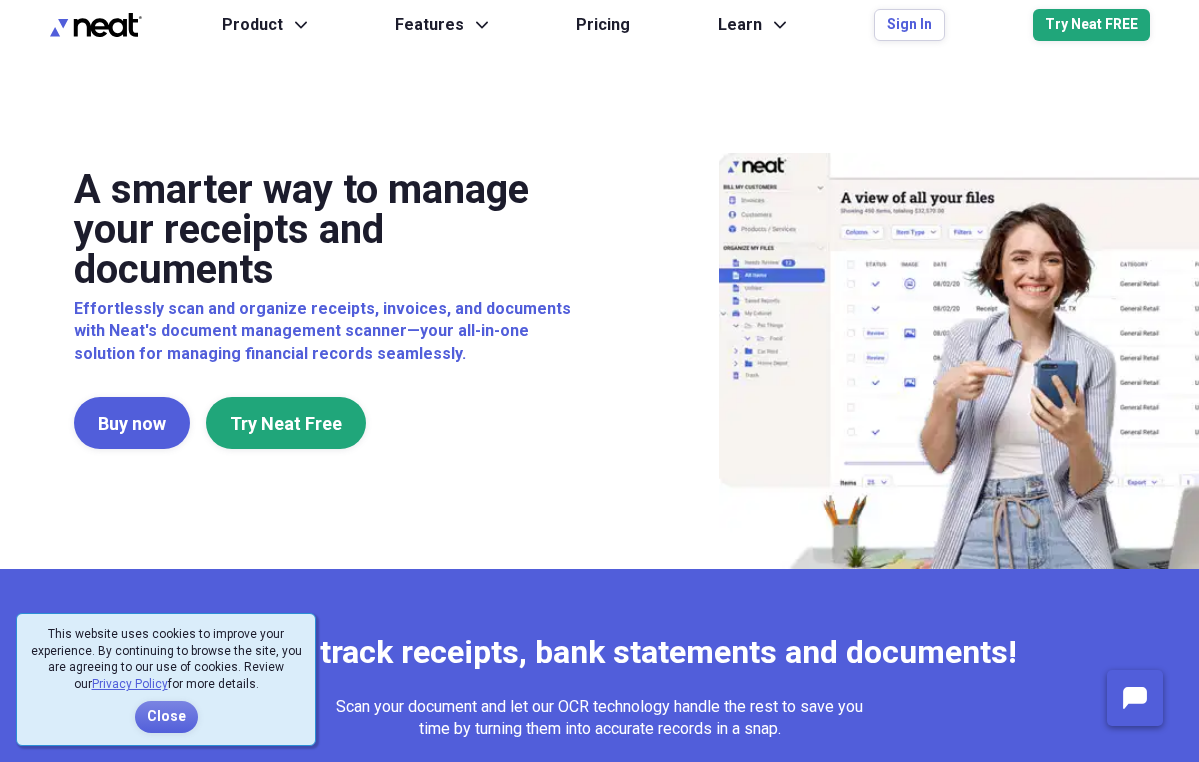 scroll, scrollTop: 0, scrollLeft: 0, axis: both 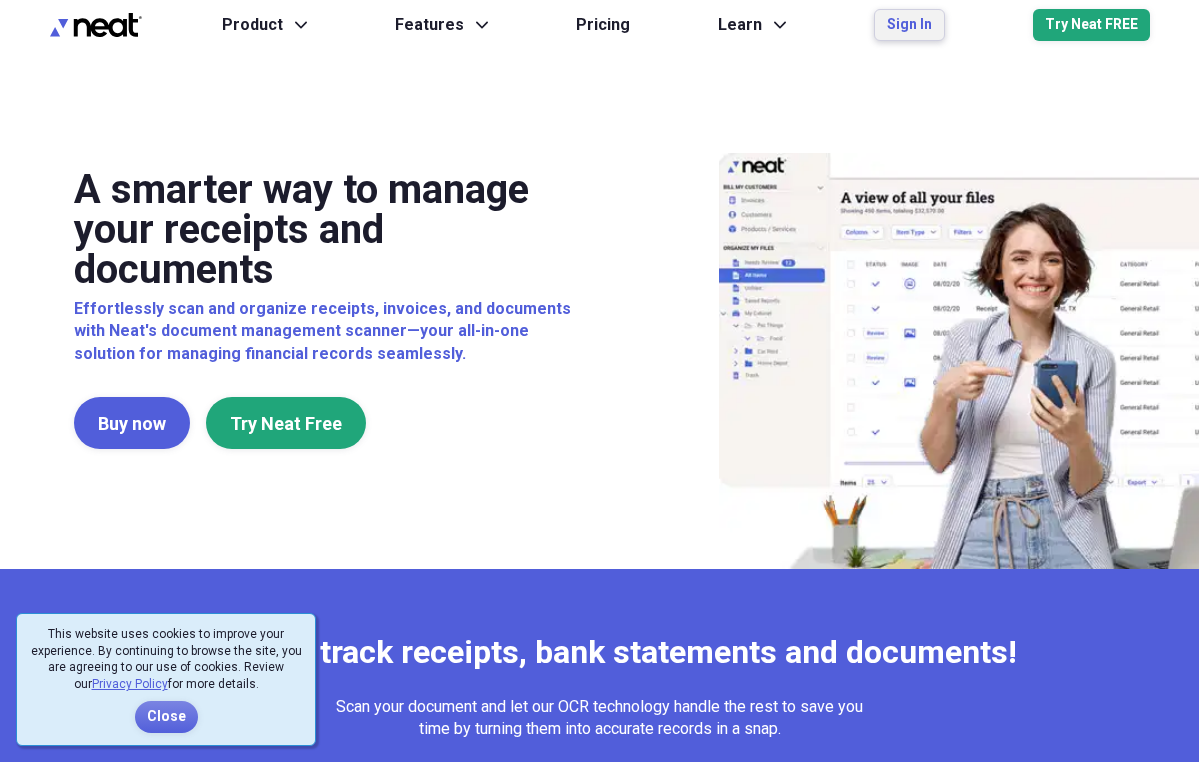 click on "Sign In" at bounding box center (909, 25) 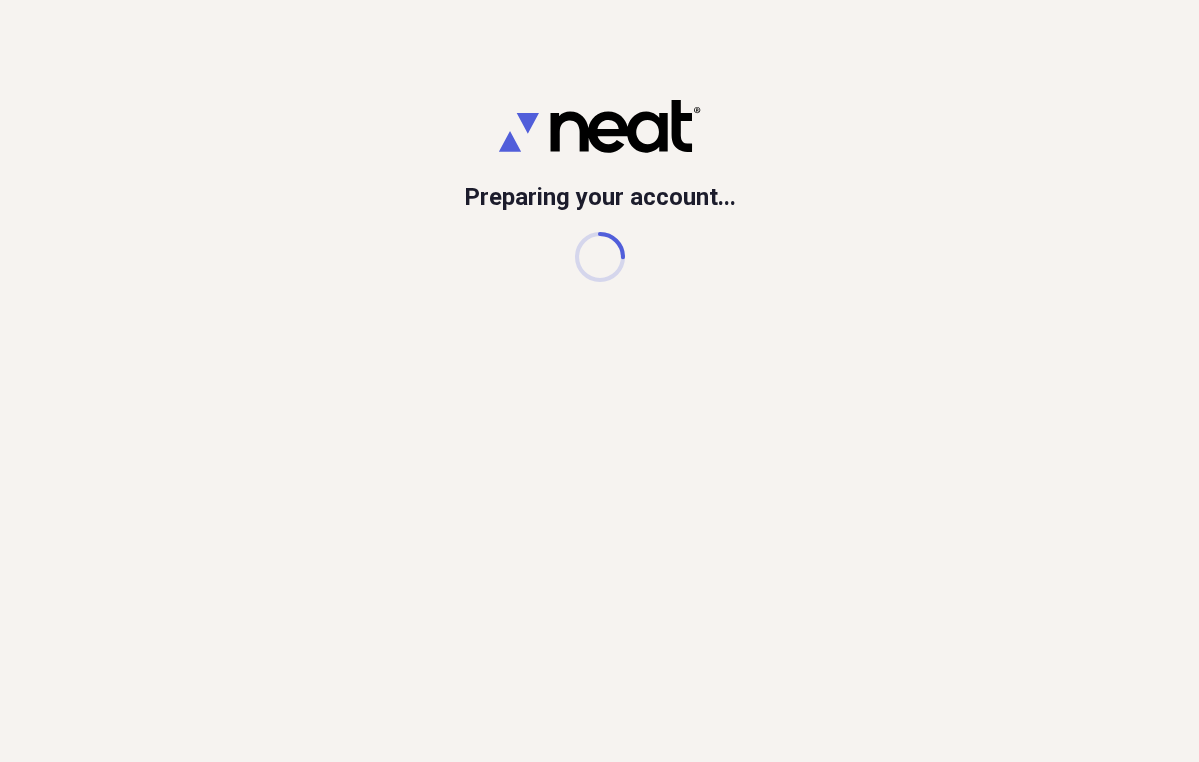 scroll, scrollTop: 0, scrollLeft: 0, axis: both 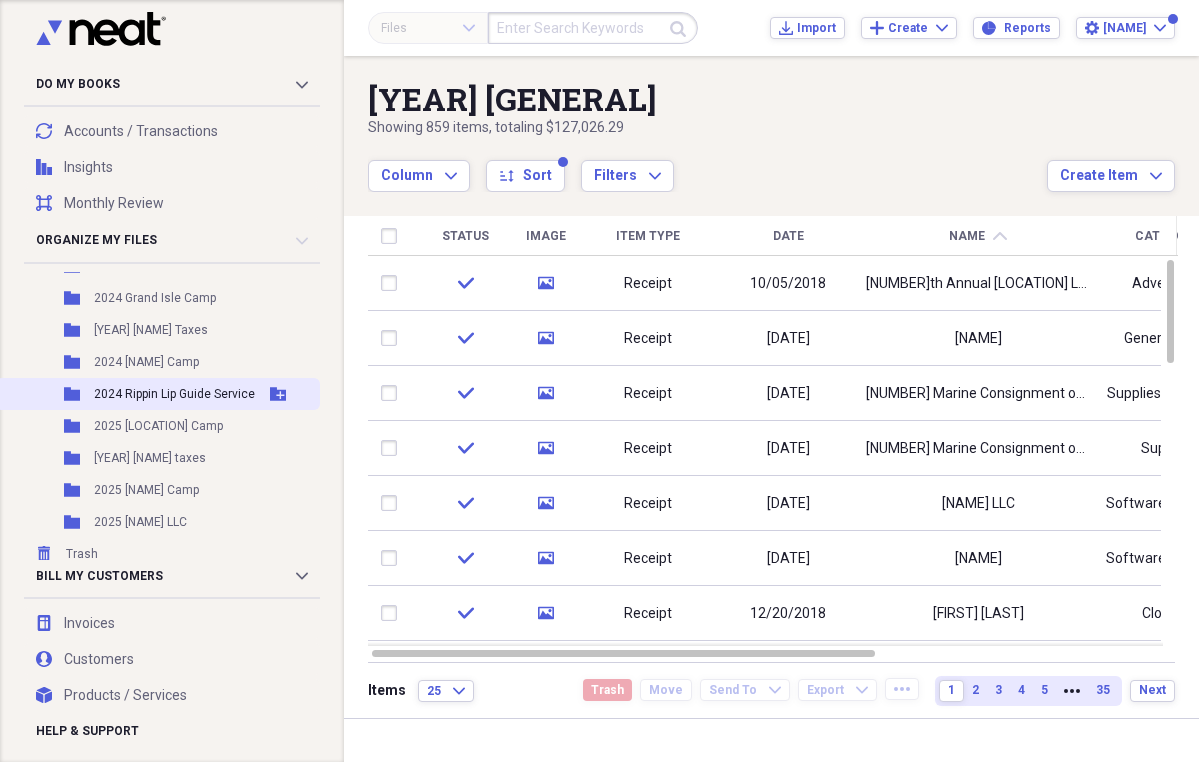 click on "2024 Rippin Lip Guide Service" at bounding box center (174, 394) 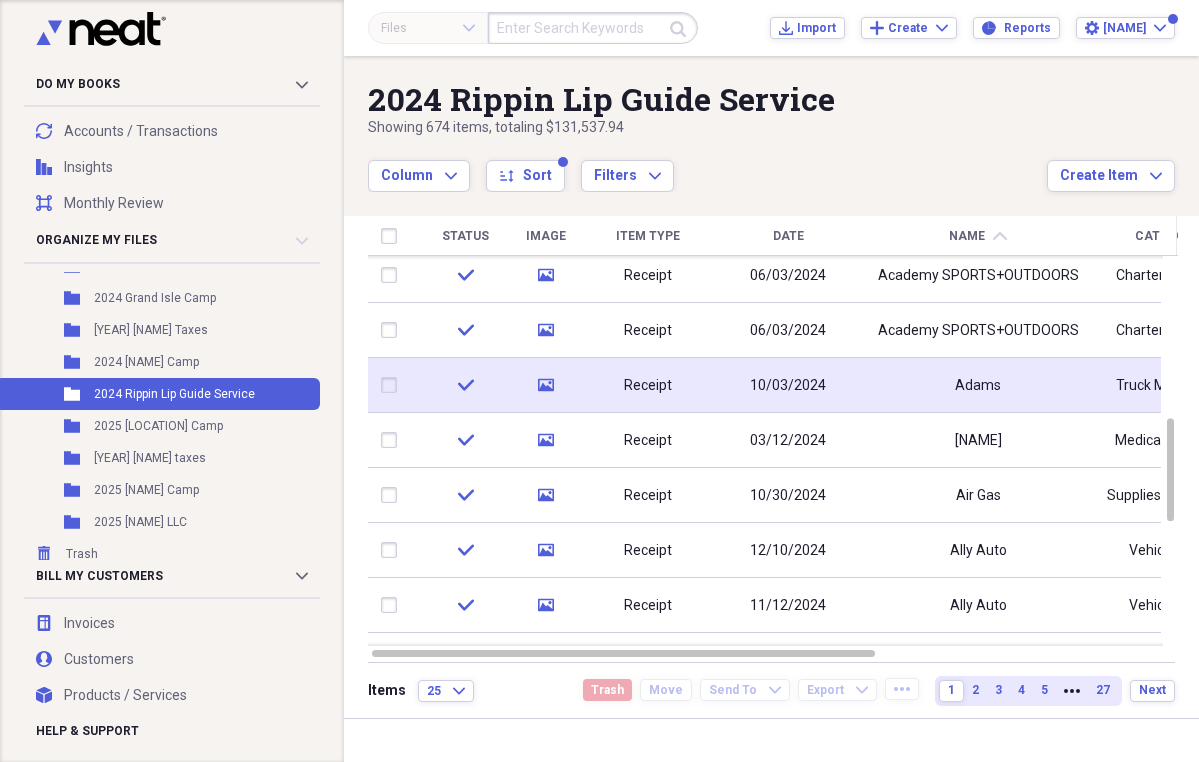 click on "Receipt" at bounding box center [648, 385] 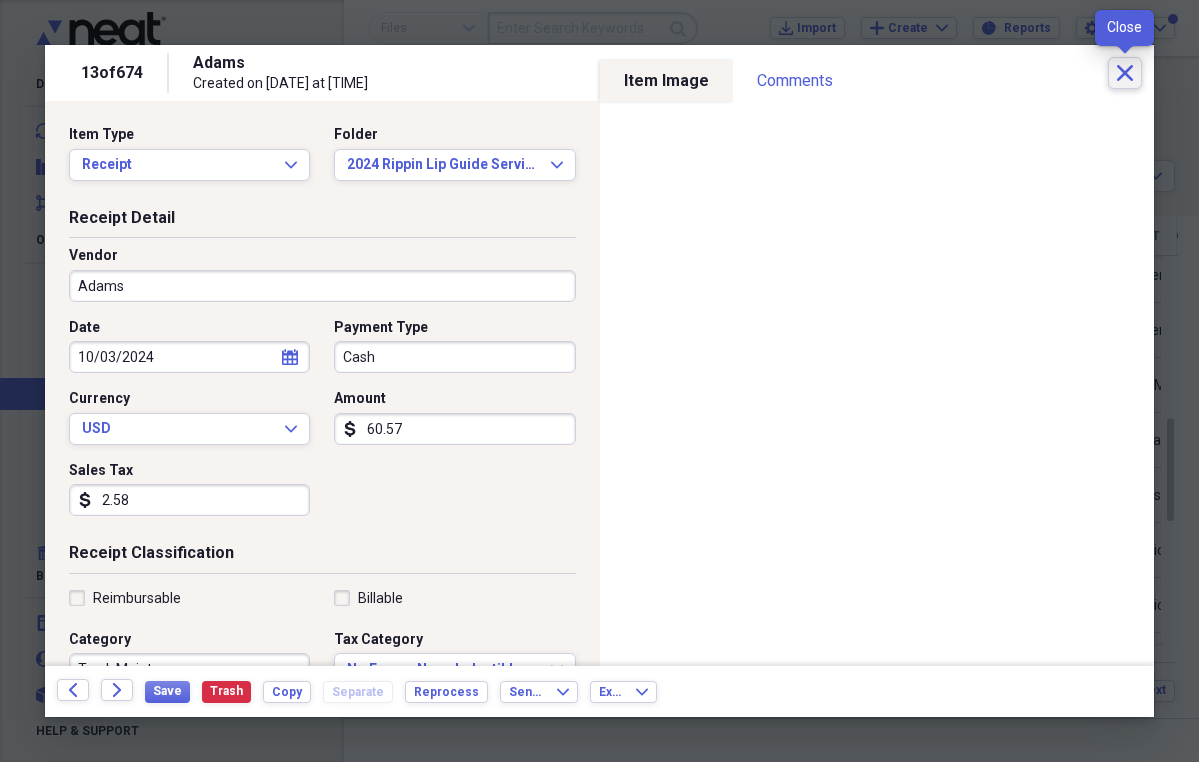 click on "Close" 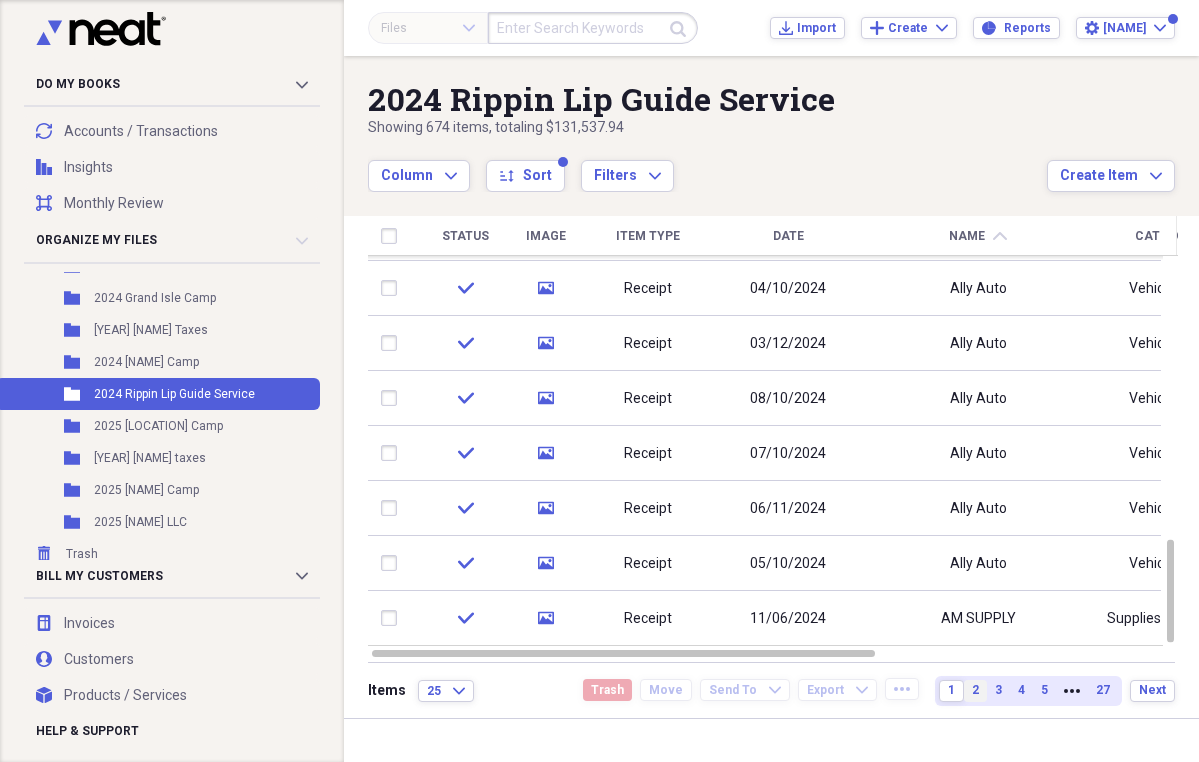 click on "2" at bounding box center (975, 691) 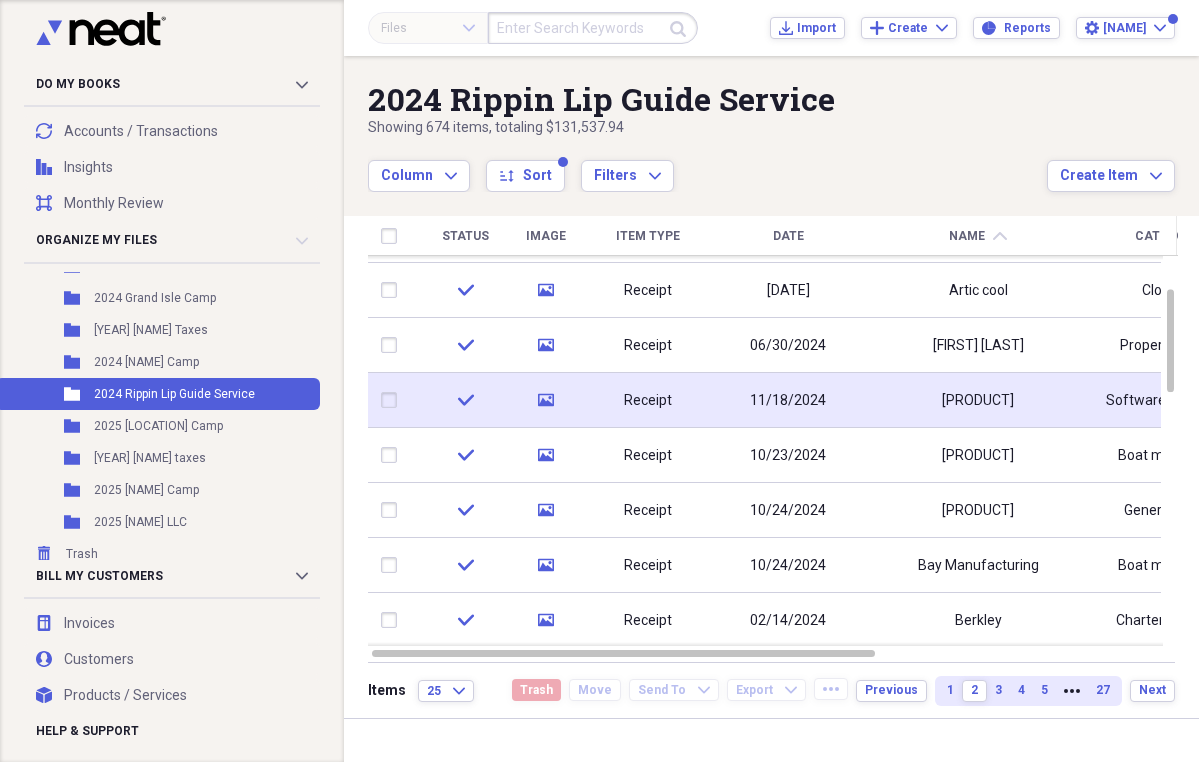 click on "[PRODUCT]" at bounding box center [978, 400] 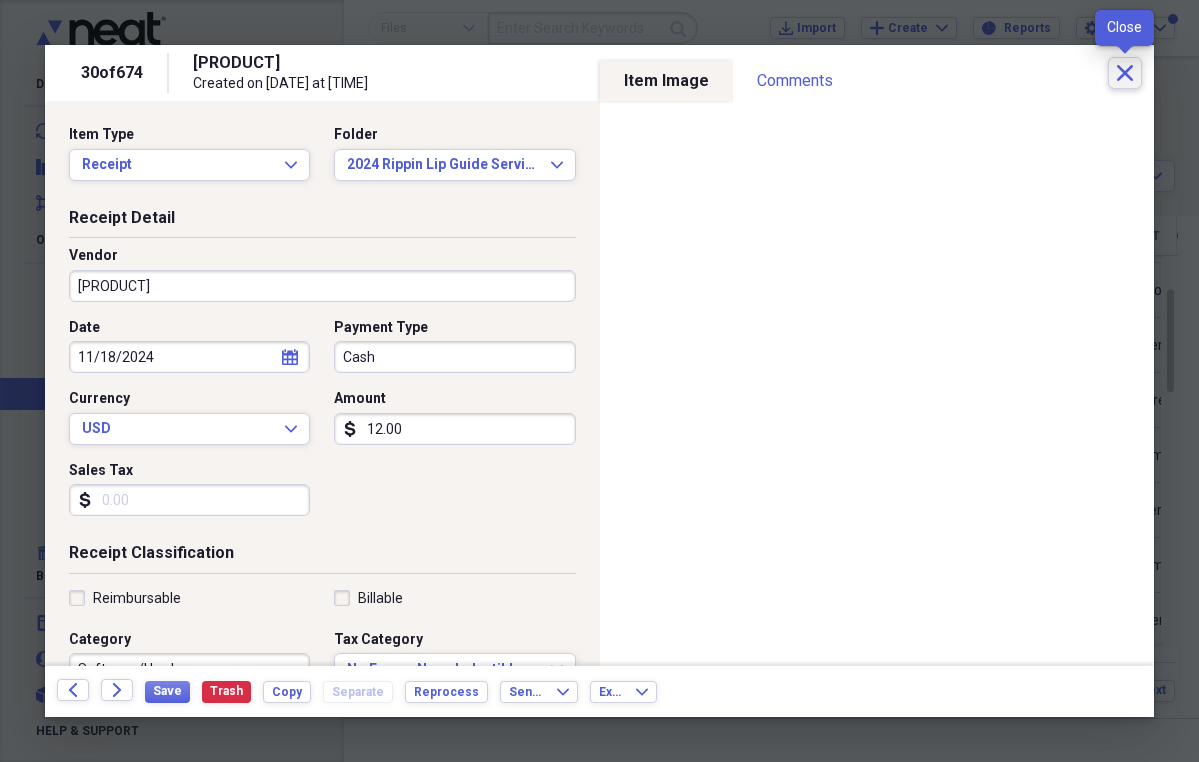 click on "Close" 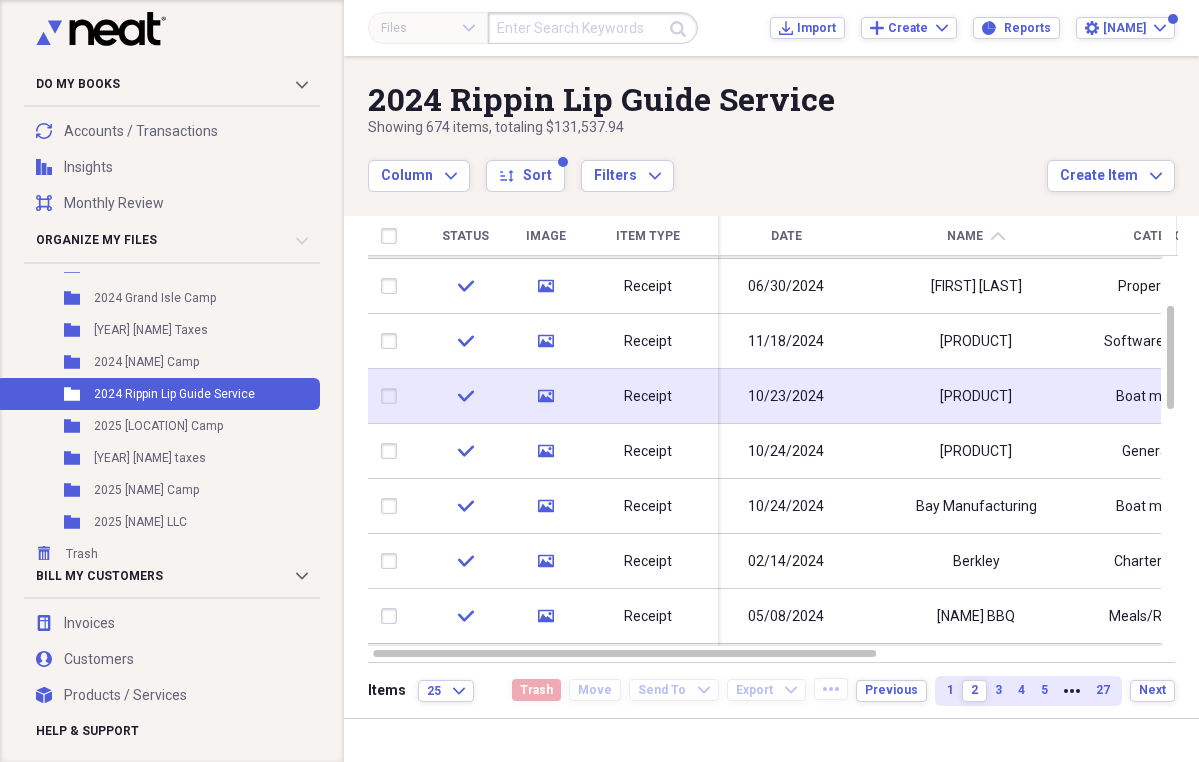 click on "[PRODUCT]" at bounding box center (976, 397) 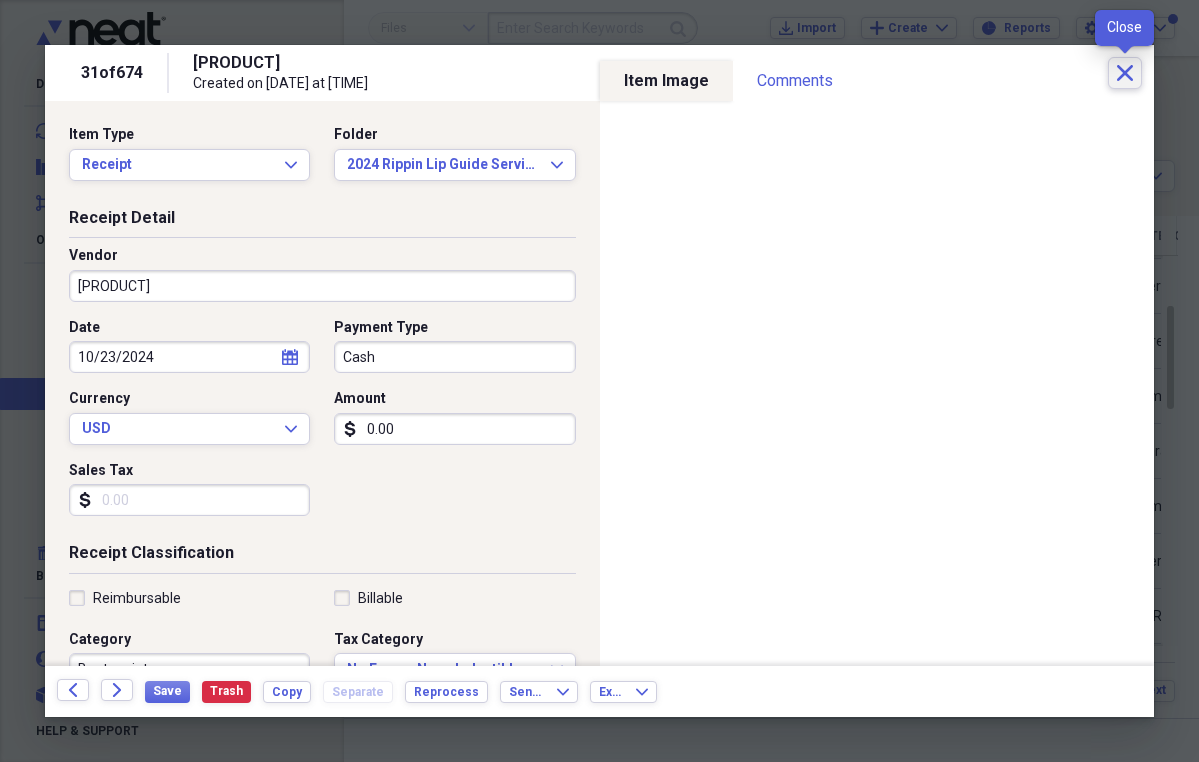 click 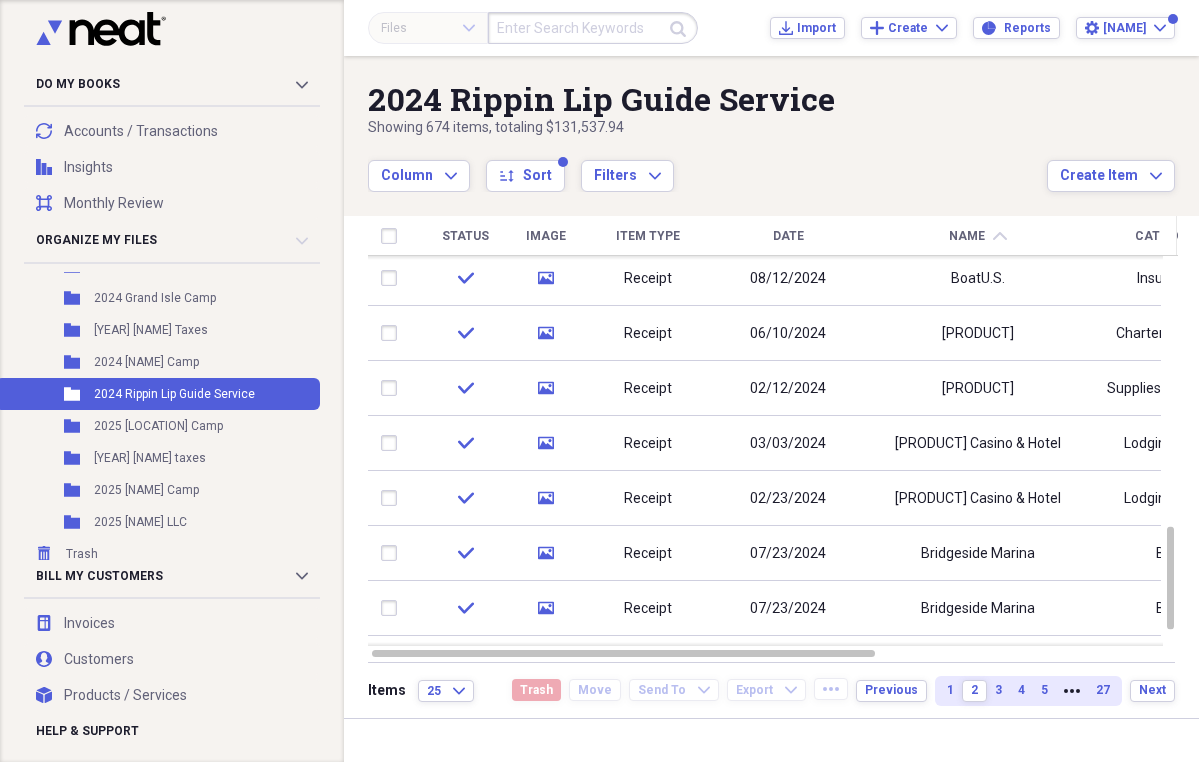 click on "[PRODUCT]" at bounding box center (978, 388) 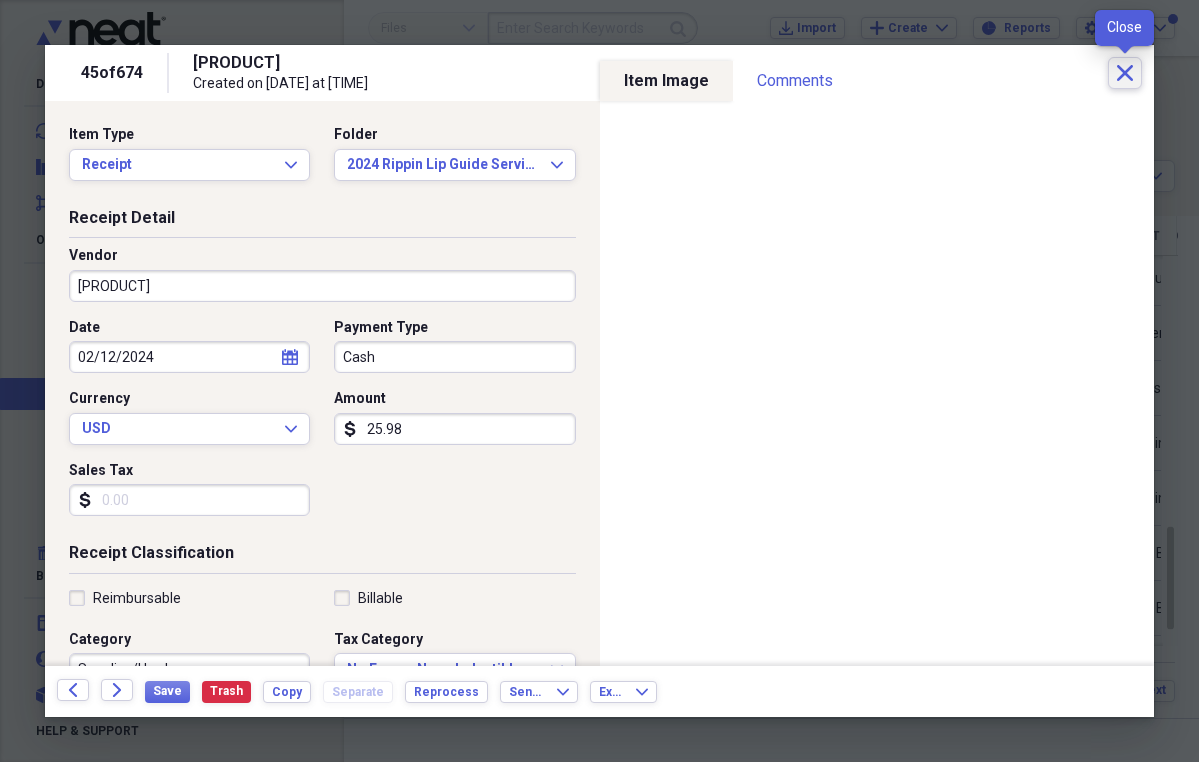 click on "Close" 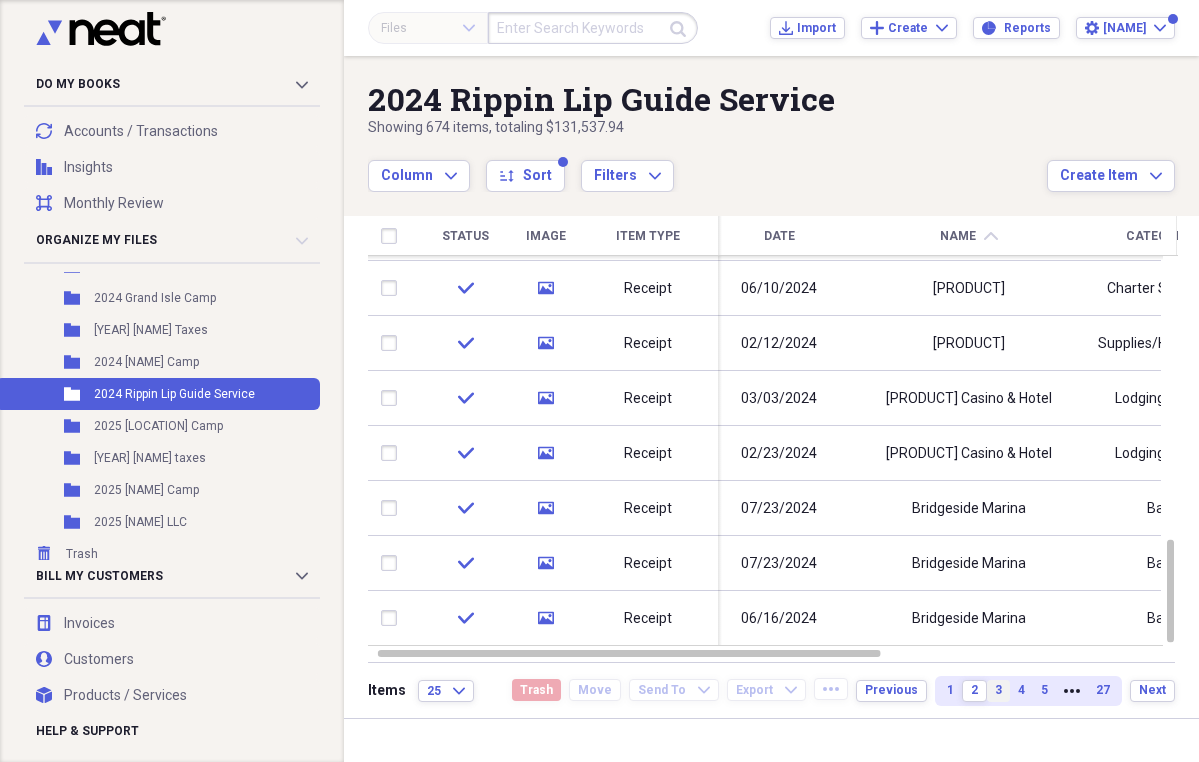 click on "3" at bounding box center (998, 690) 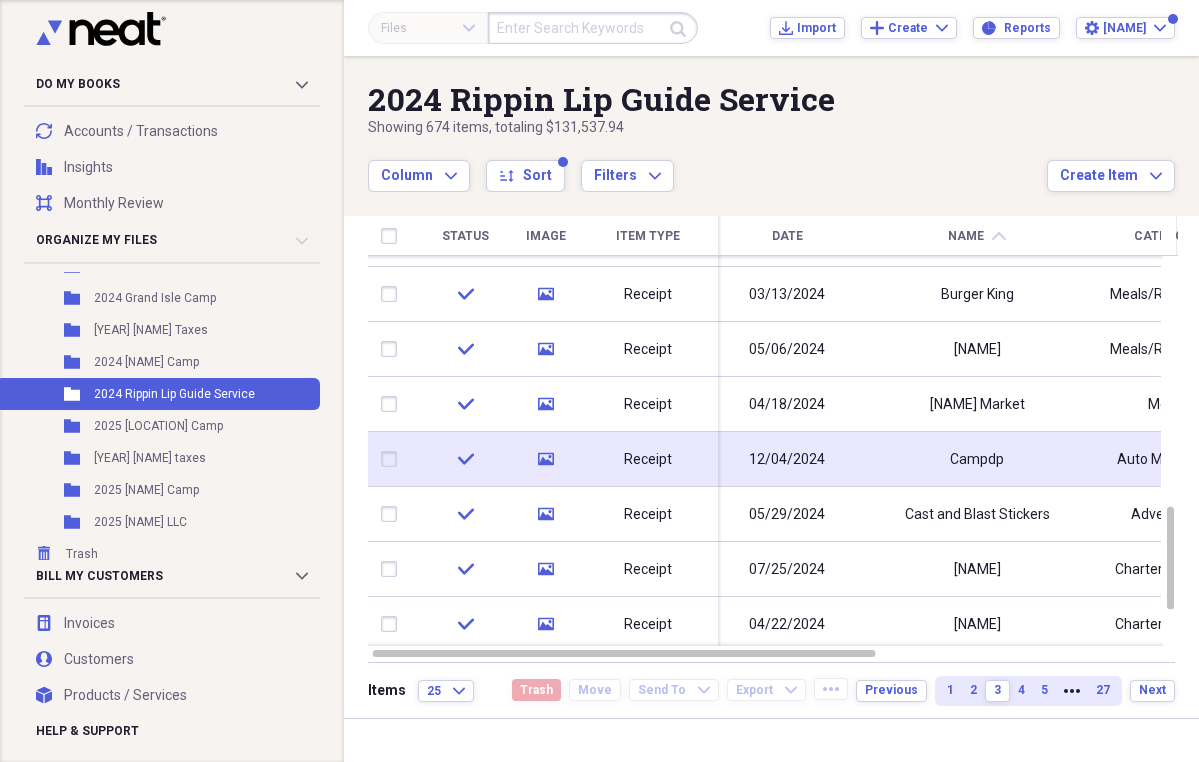click on "Campdp" at bounding box center [977, 460] 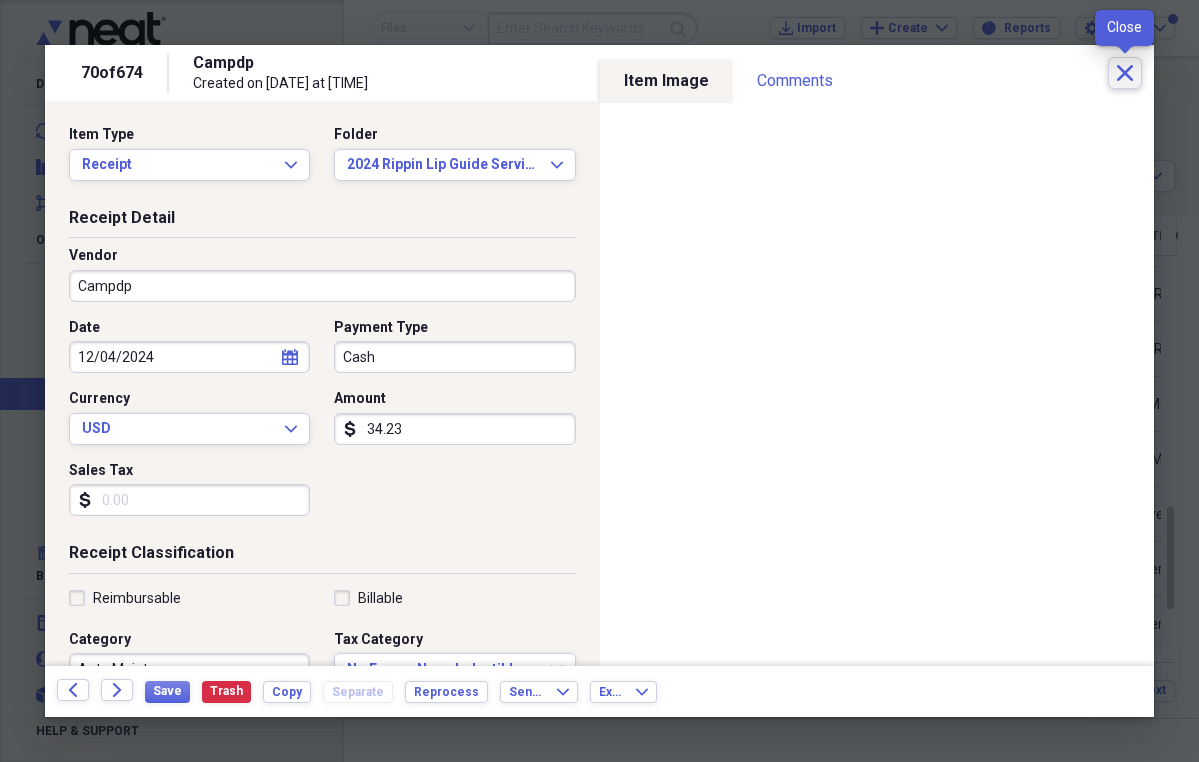 click on "Close" 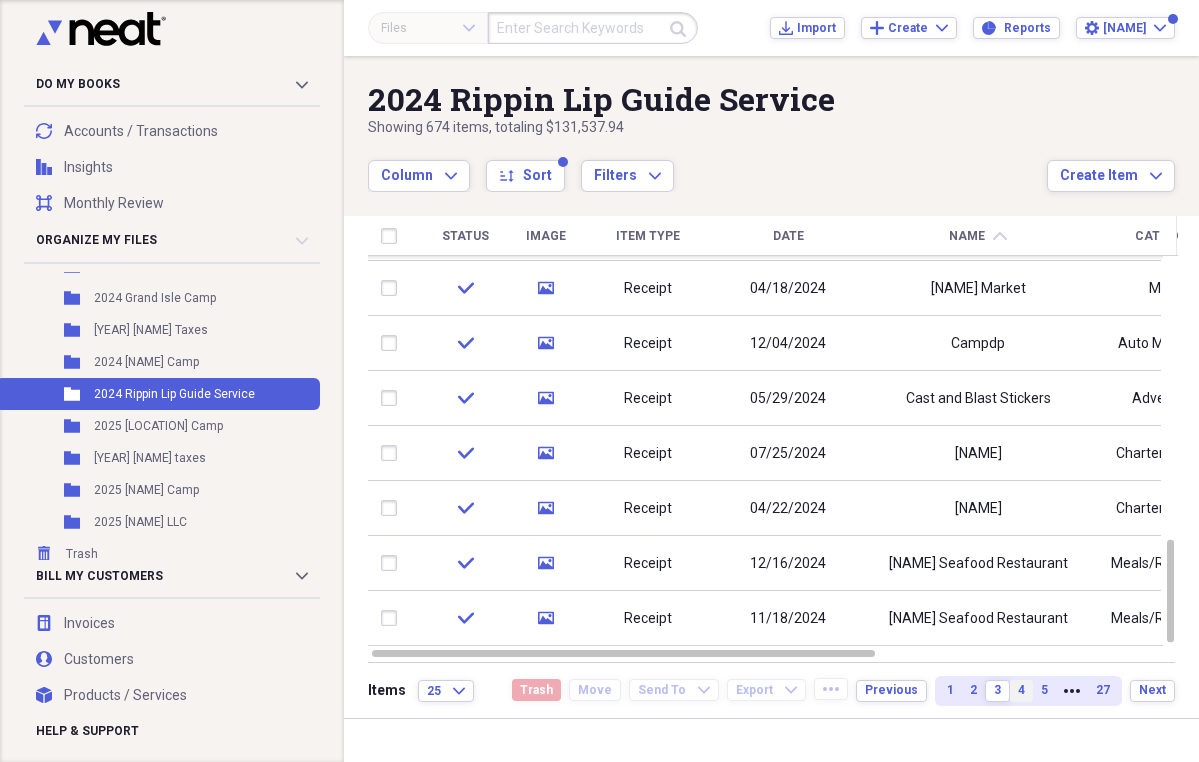 click on "4" at bounding box center (1021, 690) 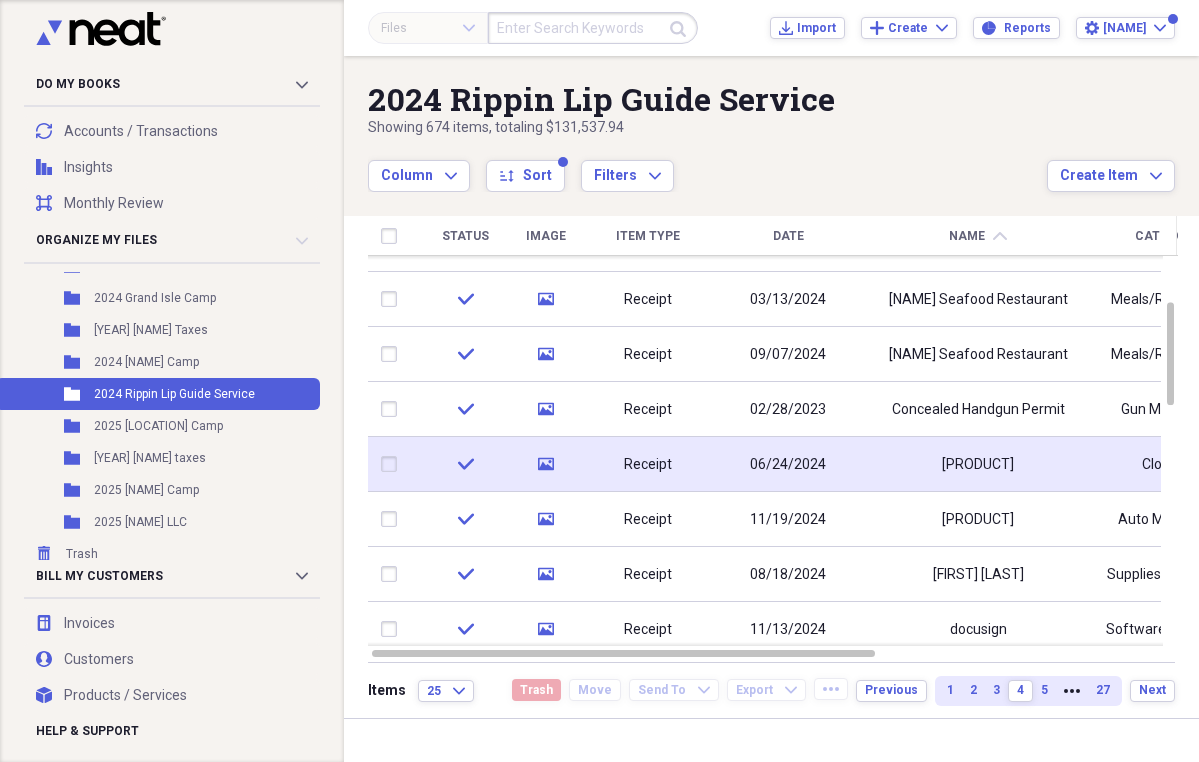 click on "[PRODUCT]" at bounding box center [978, 465] 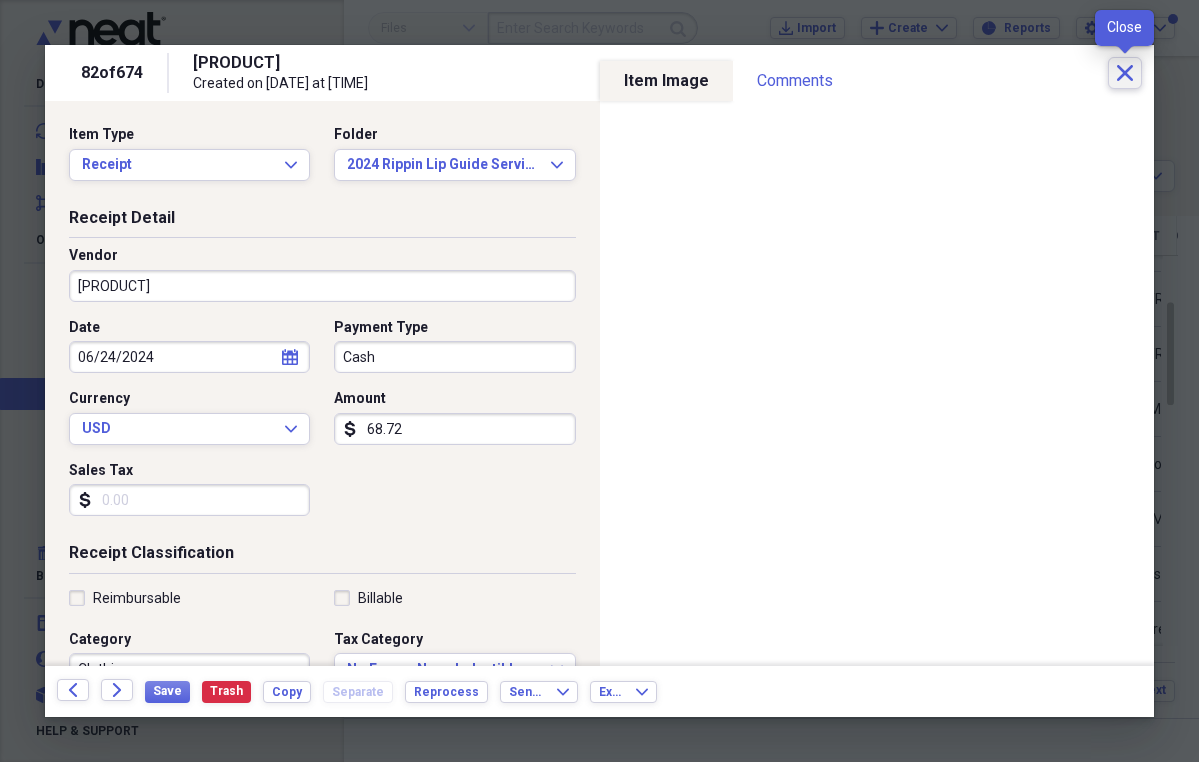click on "Close" at bounding box center [1125, 73] 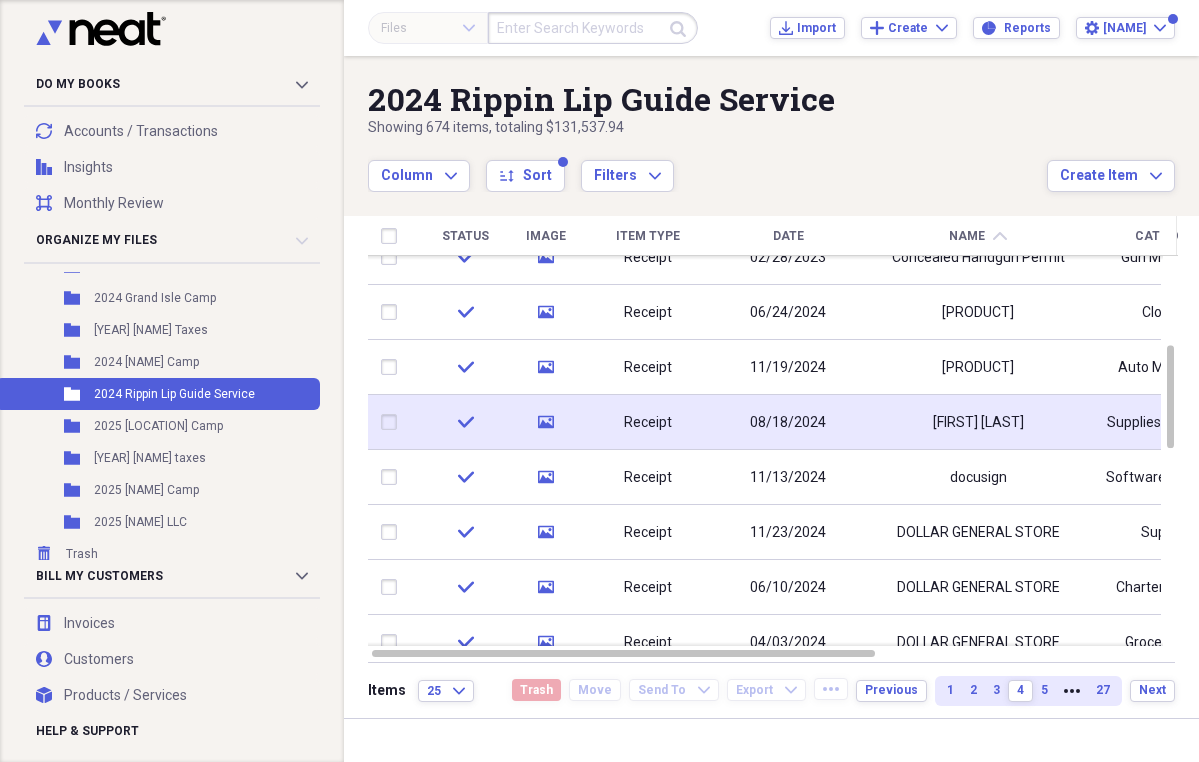 click on "[FIRST] [LAST]" at bounding box center [978, 423] 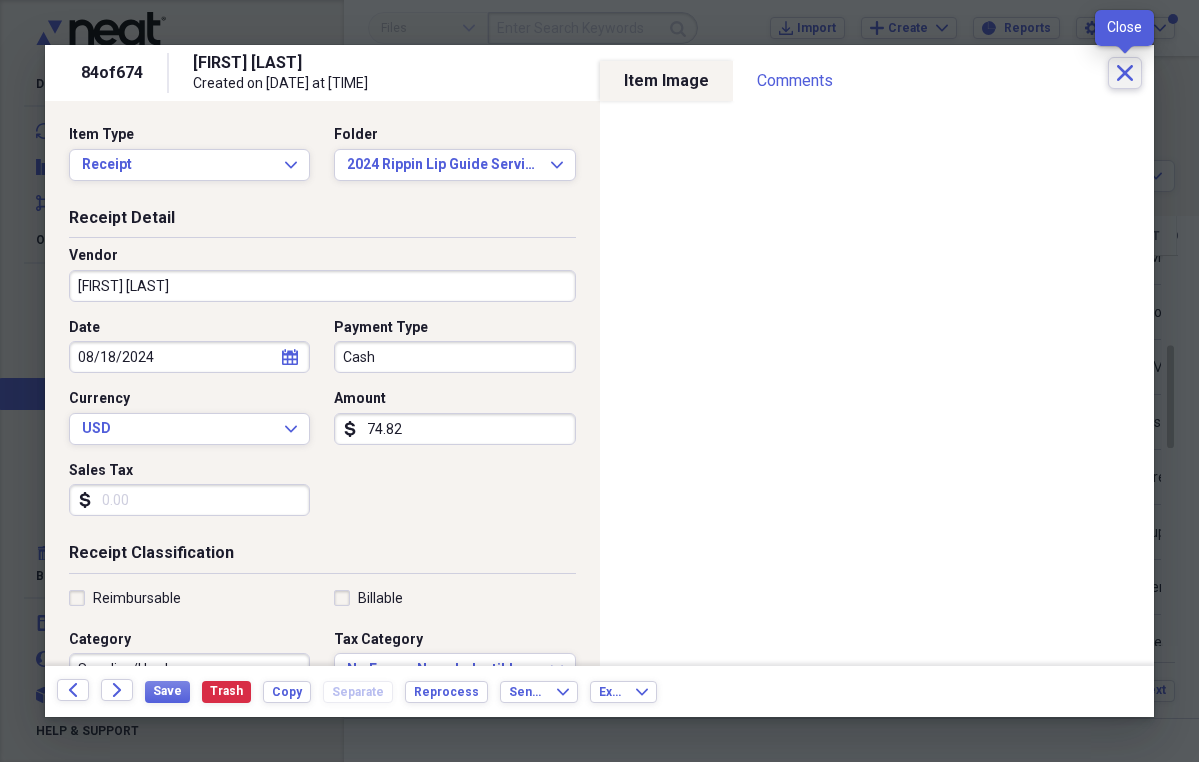 click on "Close" 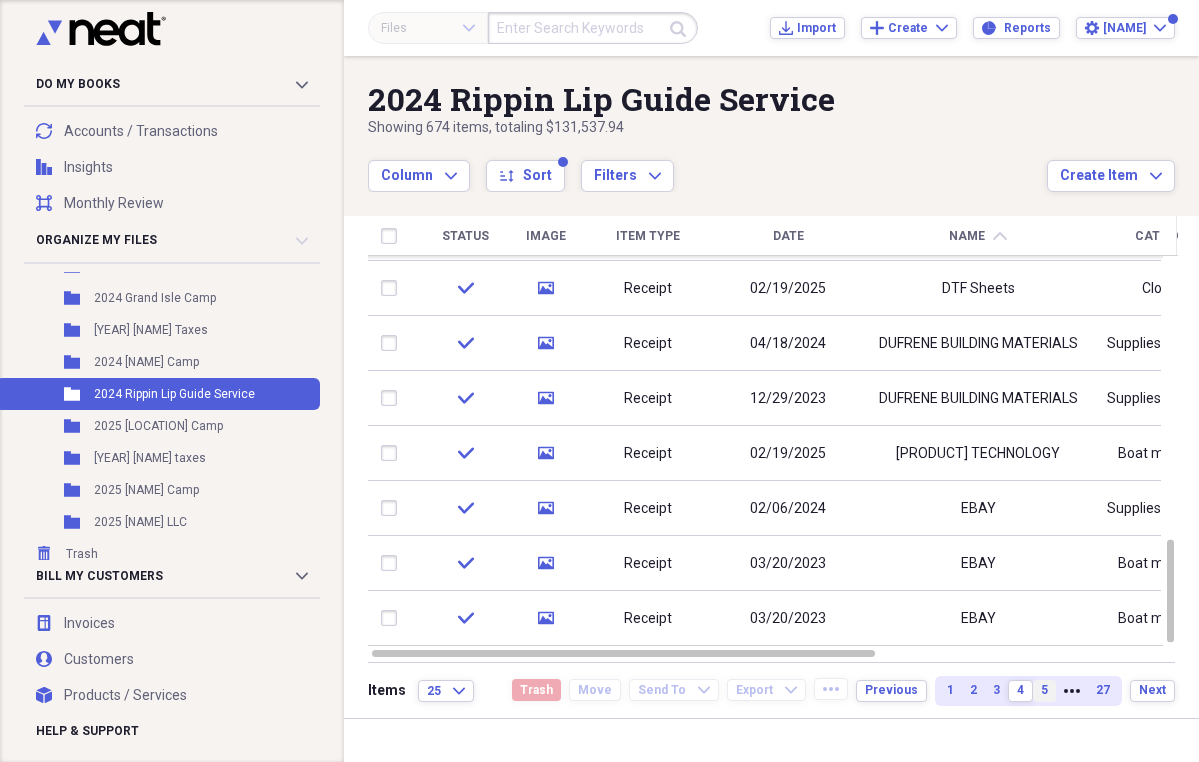 click on "5" at bounding box center [1044, 690] 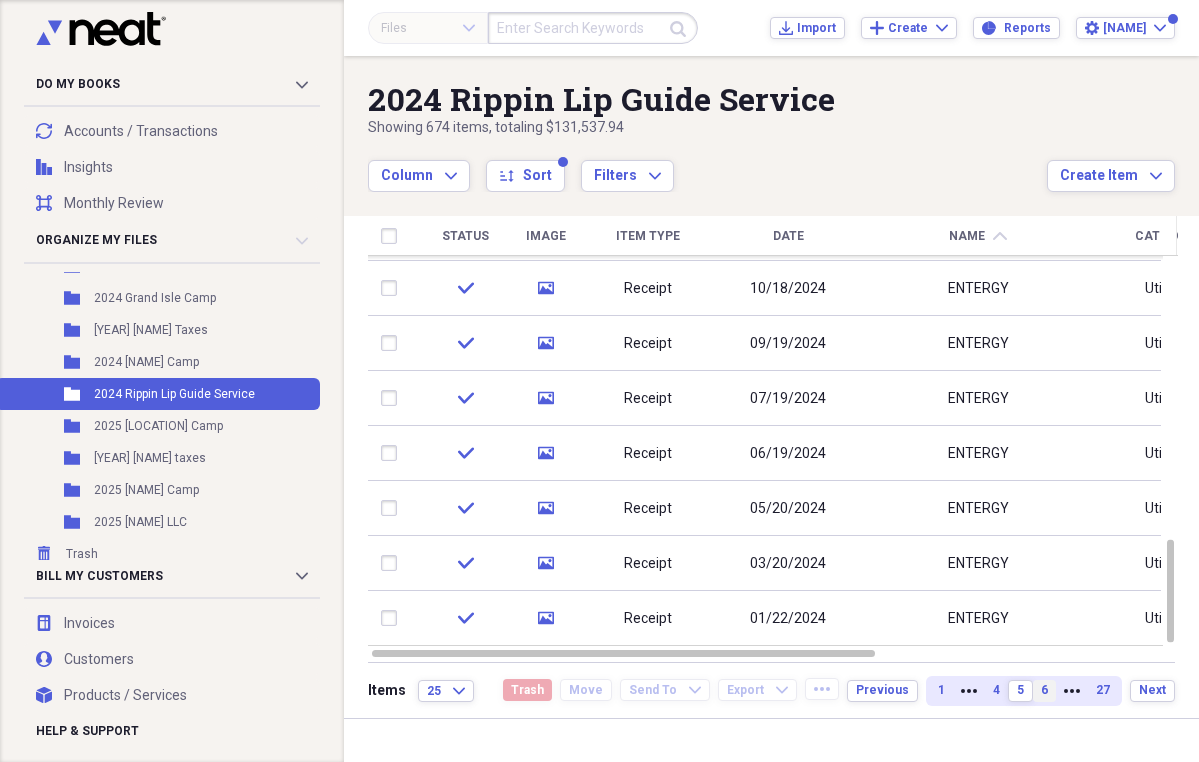 click on "6" at bounding box center [1044, 691] 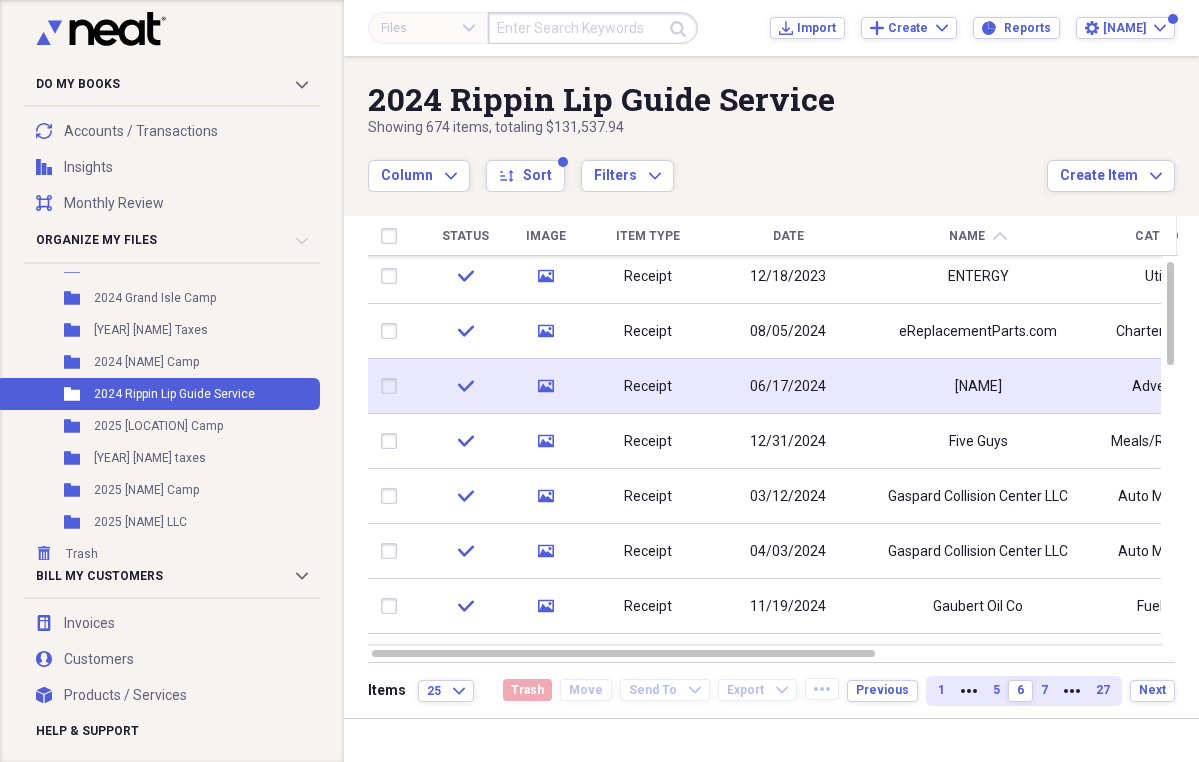 click on "[NAME]" at bounding box center [978, 387] 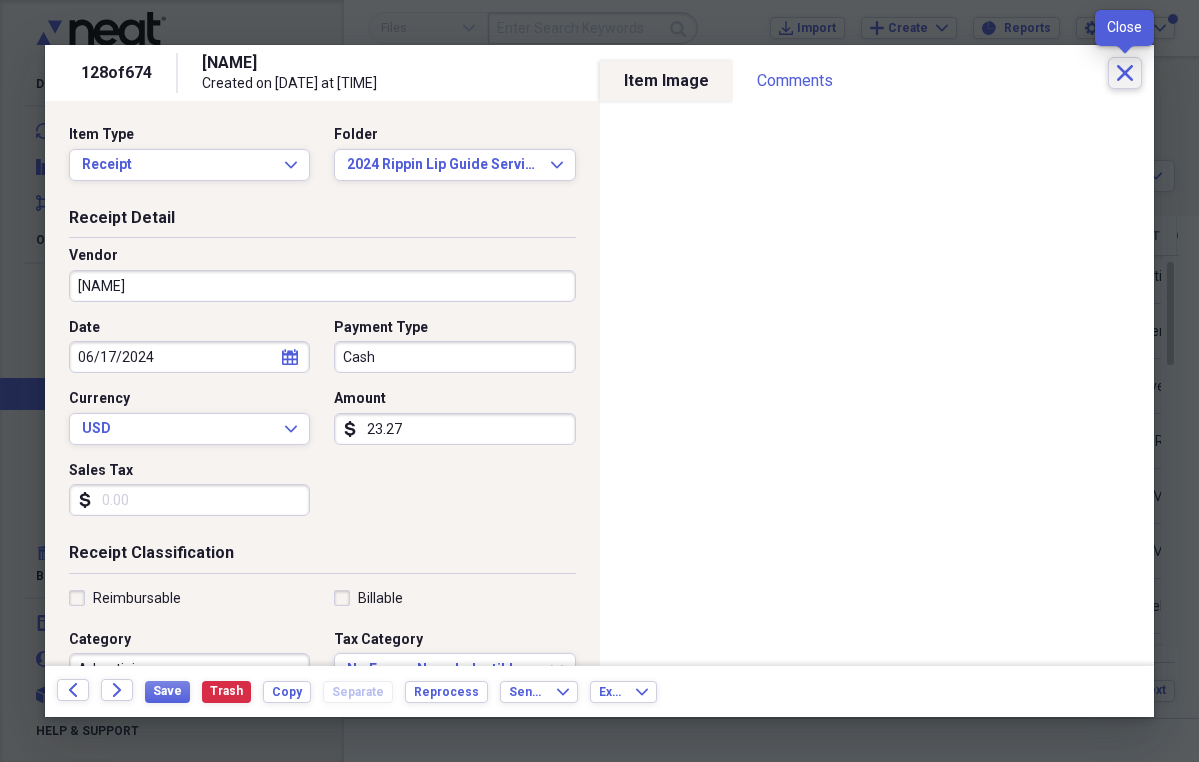 click on "Close" 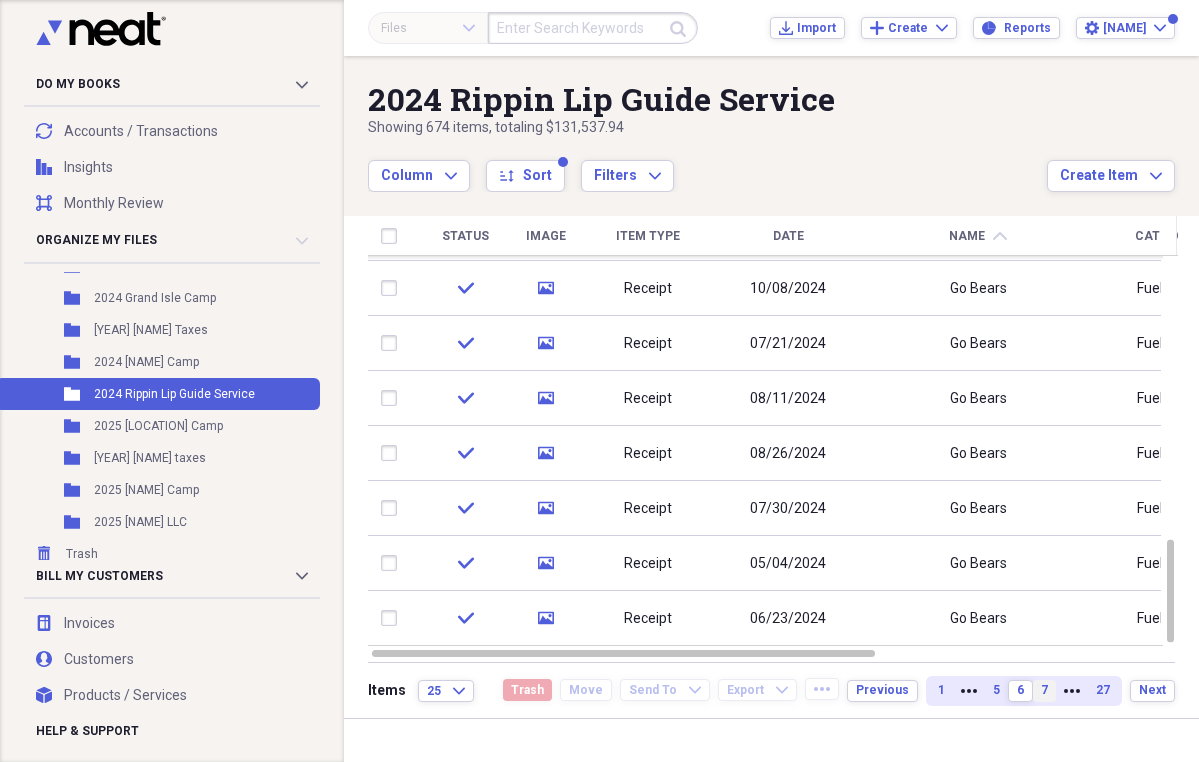 click on "7" at bounding box center (1044, 690) 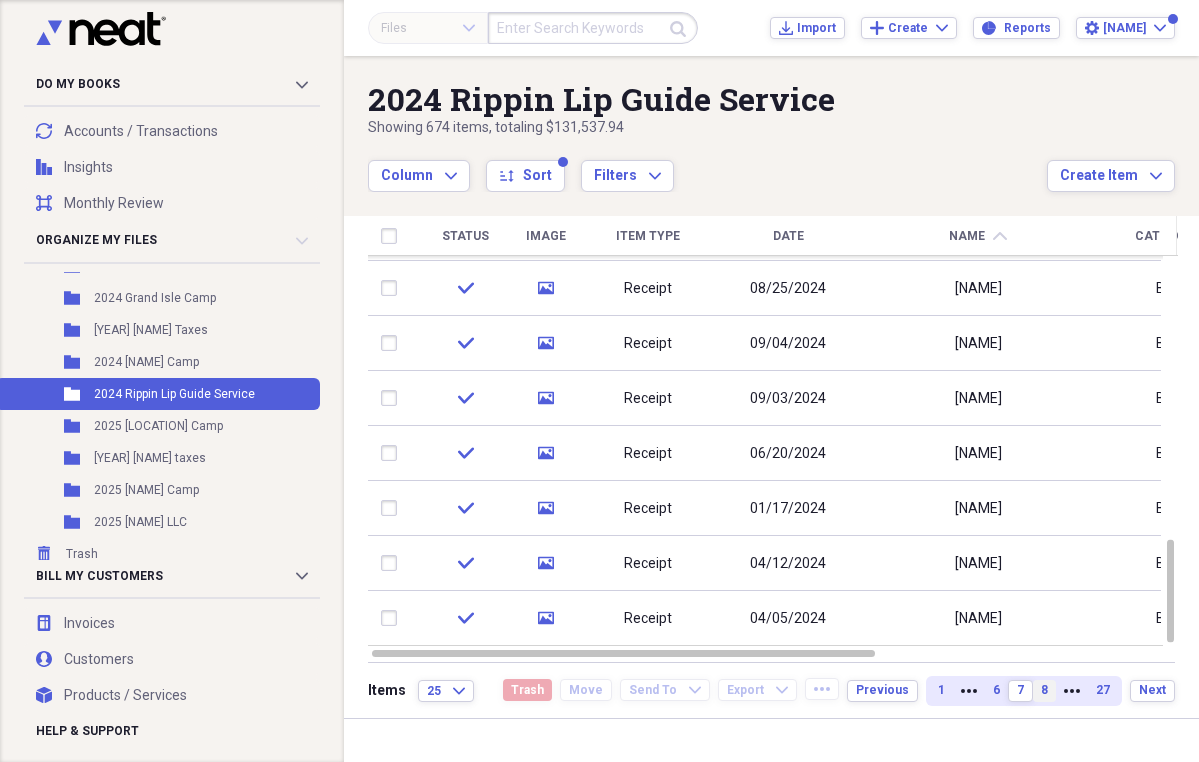 click on "8" at bounding box center (1044, 691) 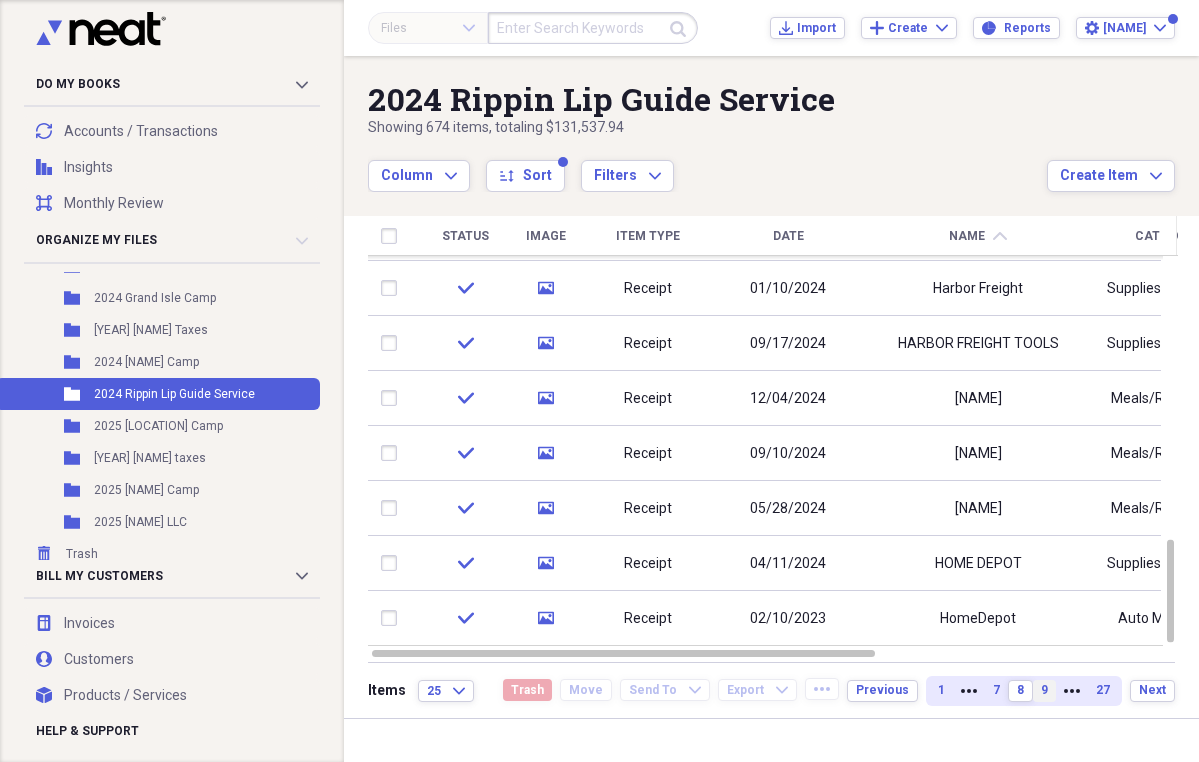 click on "9" at bounding box center [1044, 690] 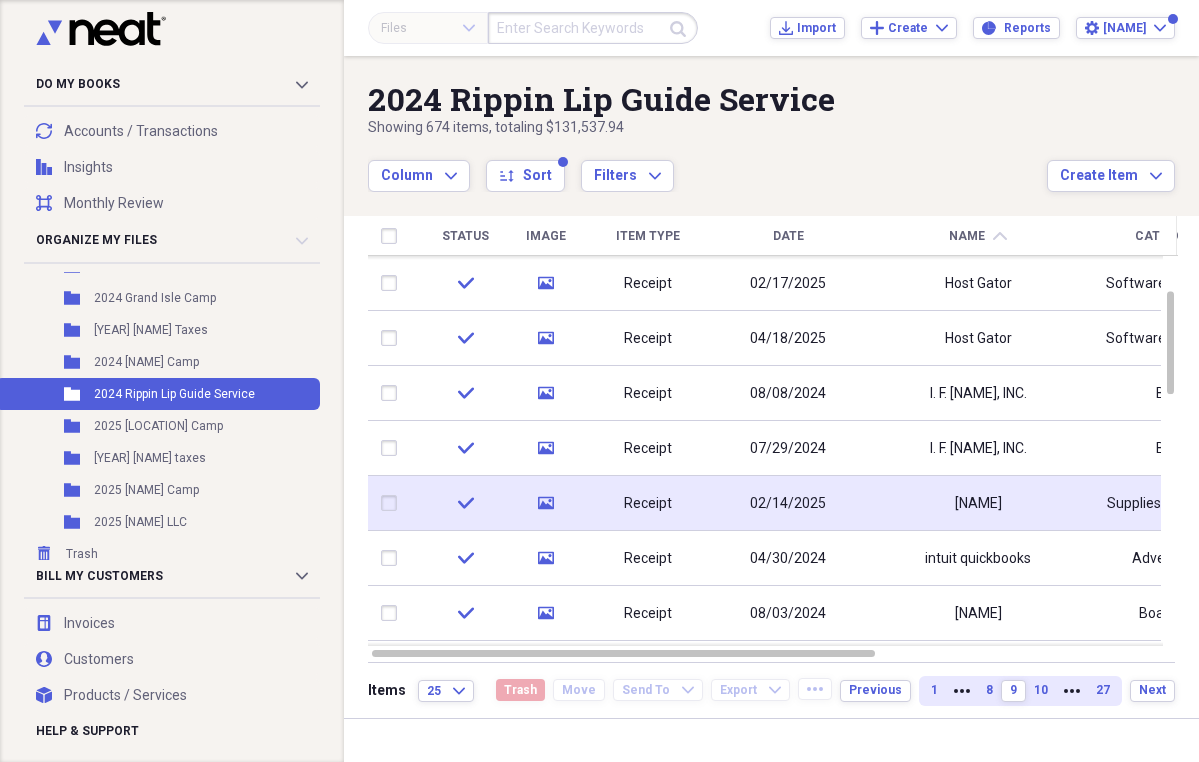 click on "[NAME]" at bounding box center (978, 503) 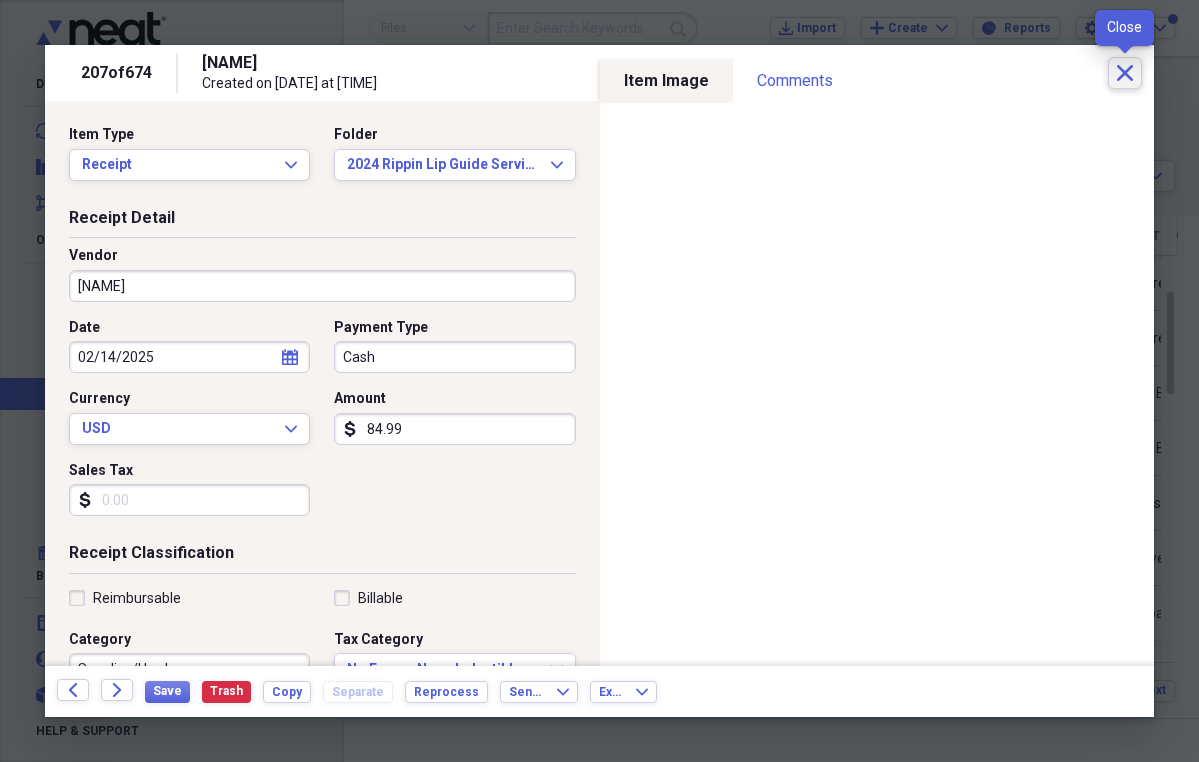 click on "Close" 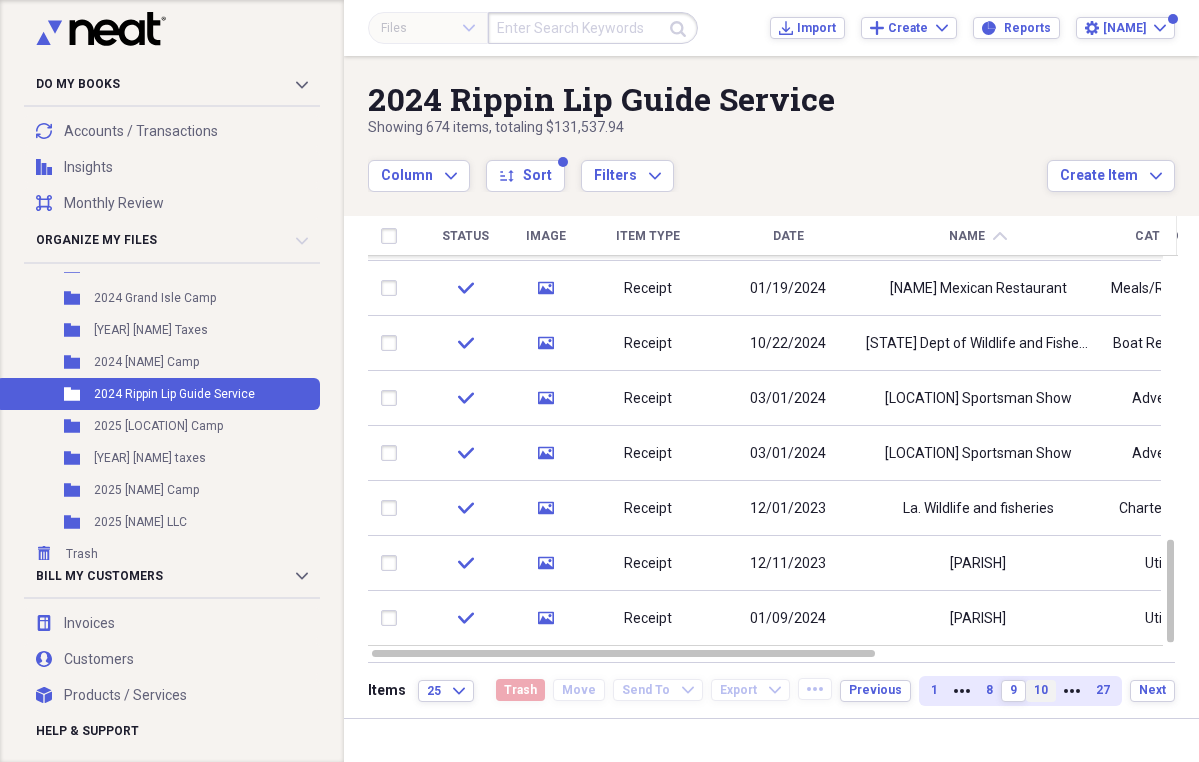 click on "10" at bounding box center (1041, 690) 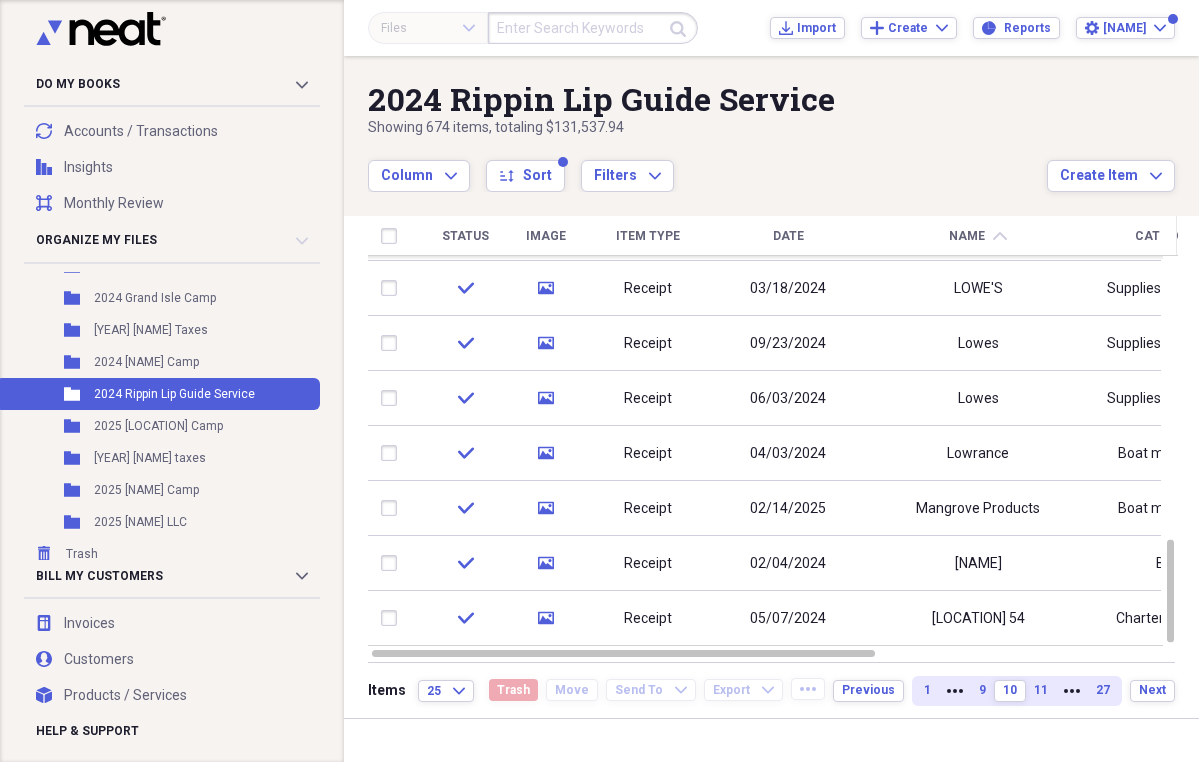 click on "Mangrove Products" at bounding box center [978, 508] 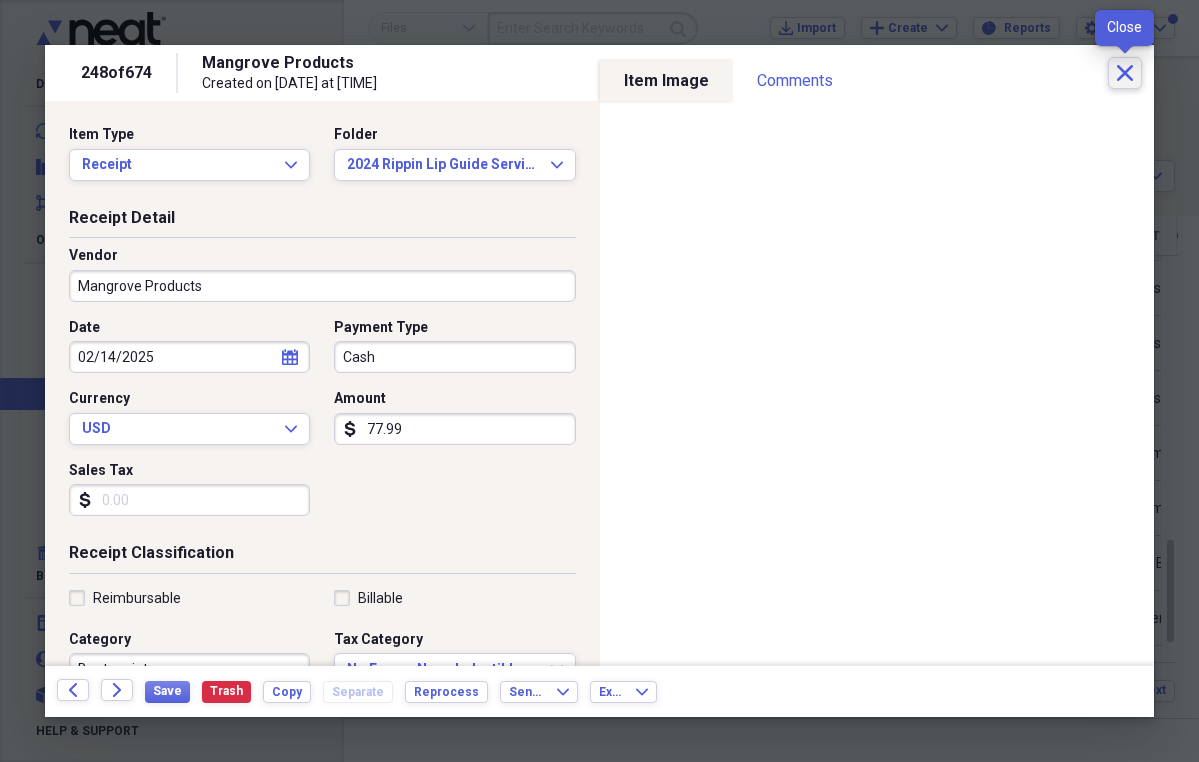 click on "Close" 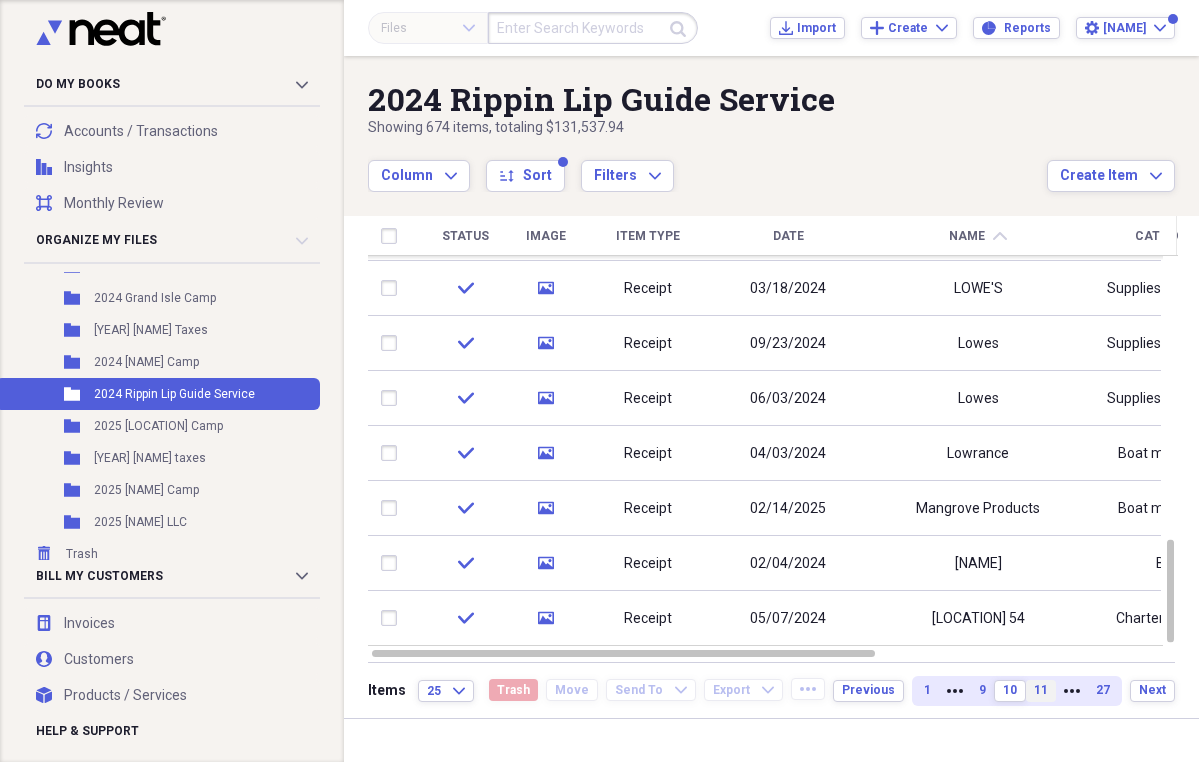 click on "11" at bounding box center (1041, 690) 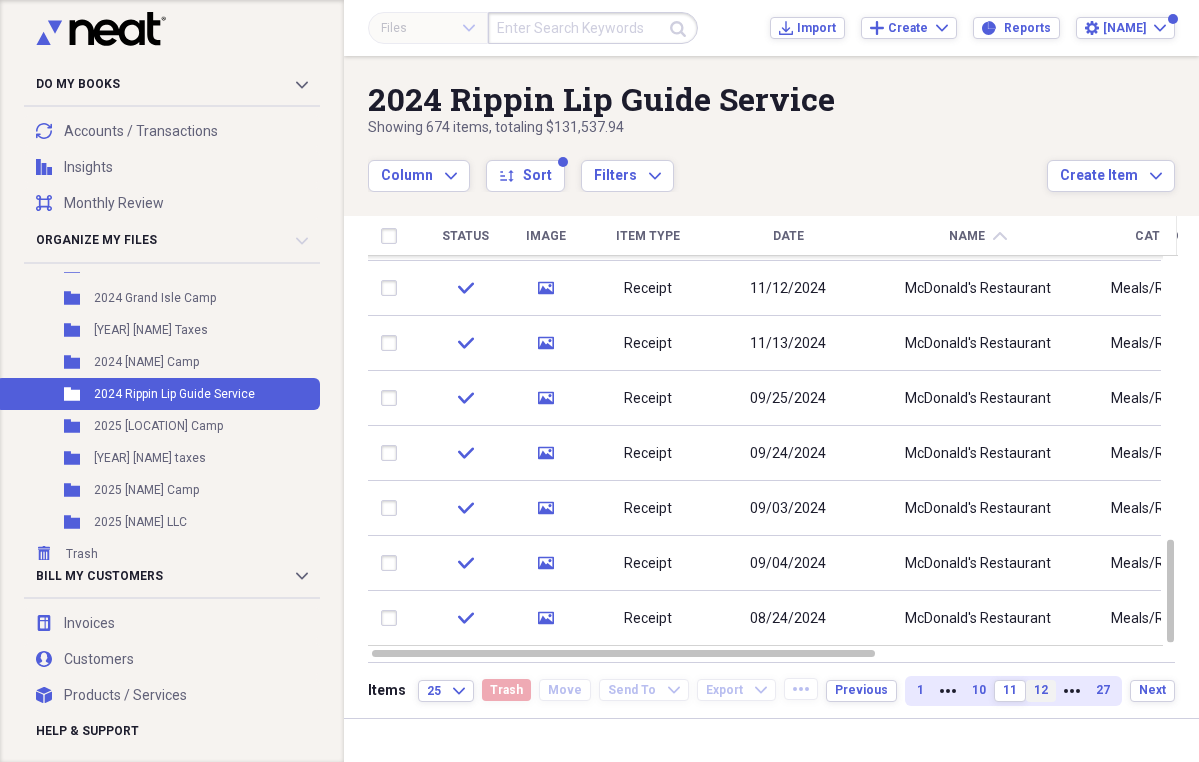 click on "12" at bounding box center [1041, 690] 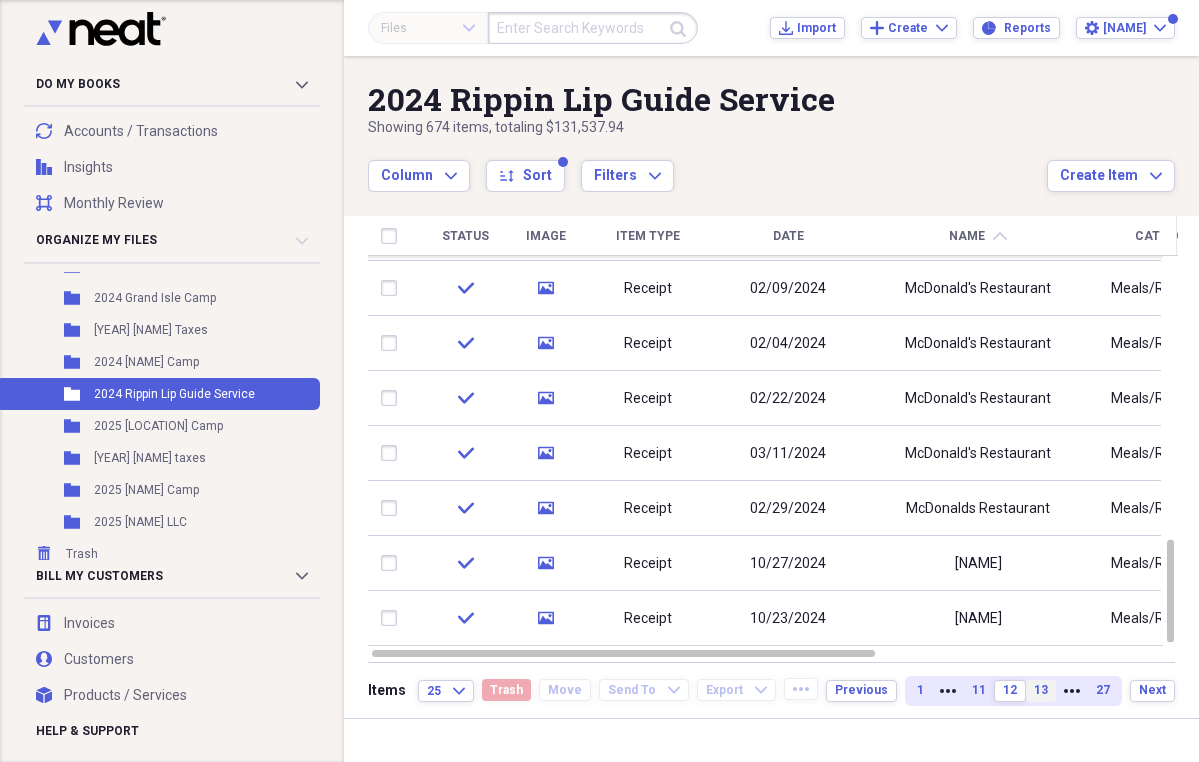 click on "13" at bounding box center (1041, 690) 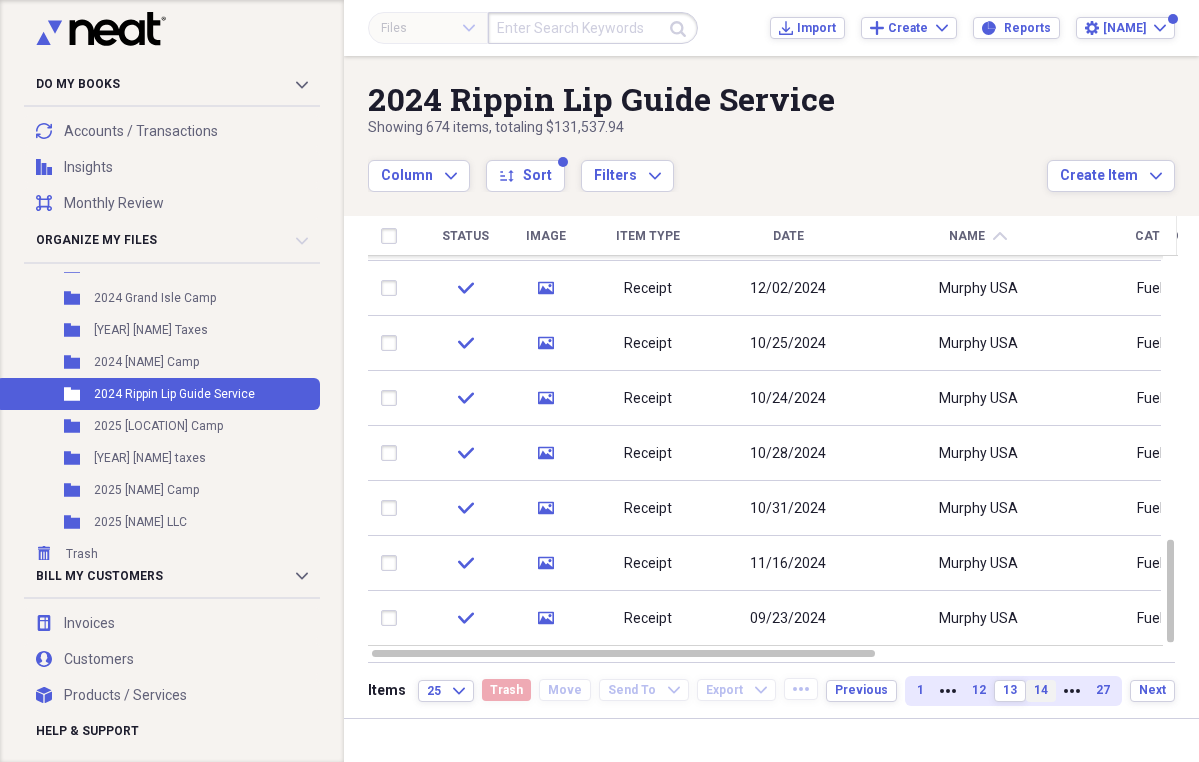 click on "14" at bounding box center (1041, 690) 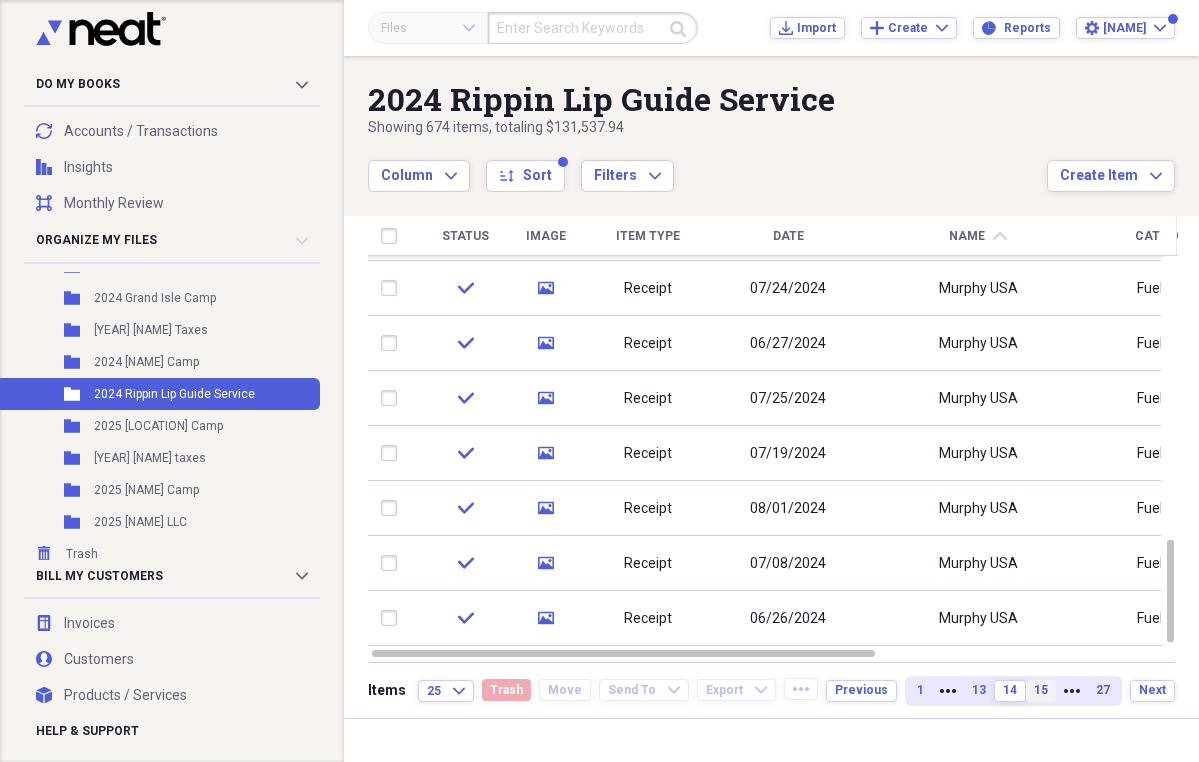 click on "15" at bounding box center (1041, 690) 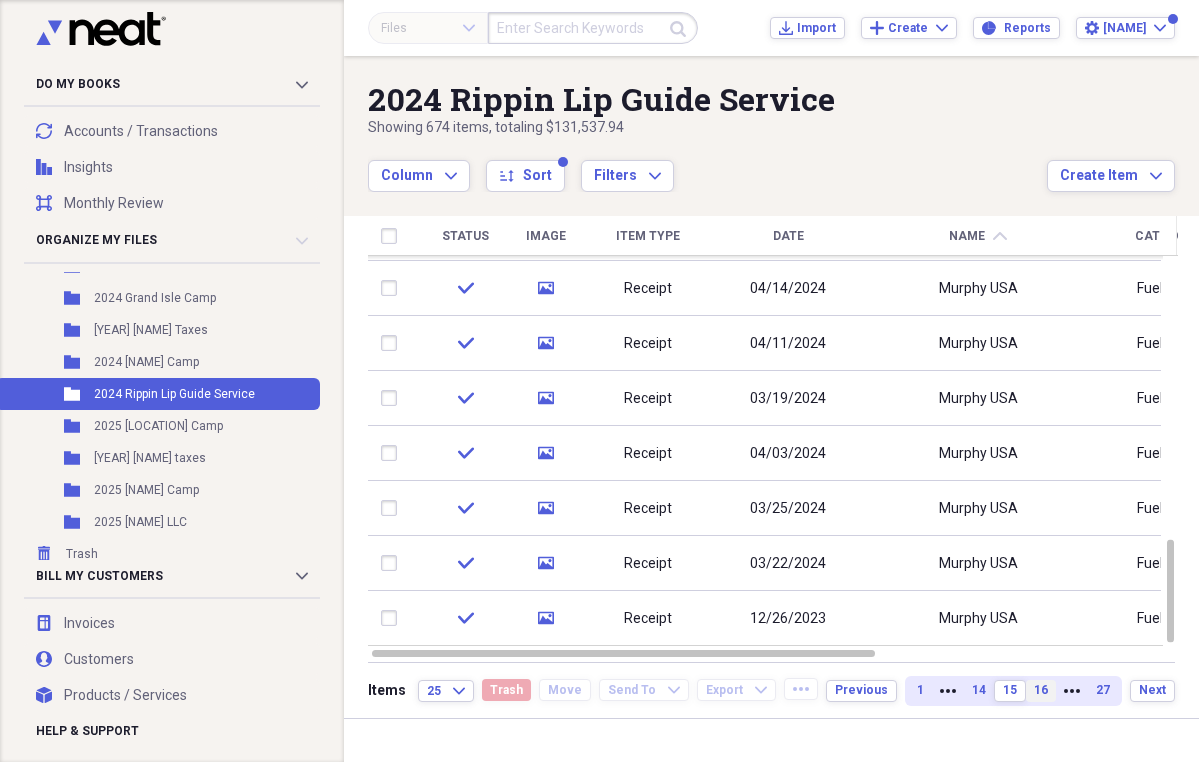 click on "16" at bounding box center (1041, 690) 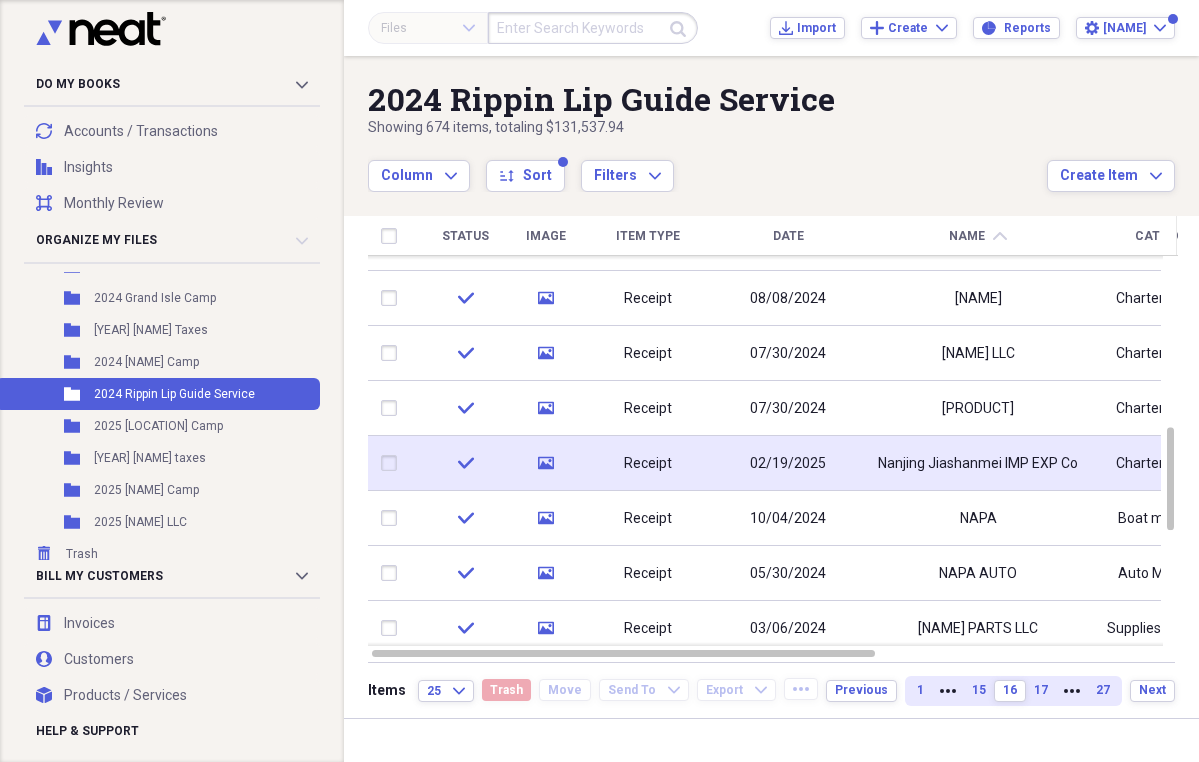 click on "Nanjing Jiashanmei IMP EXP Co" at bounding box center [978, 464] 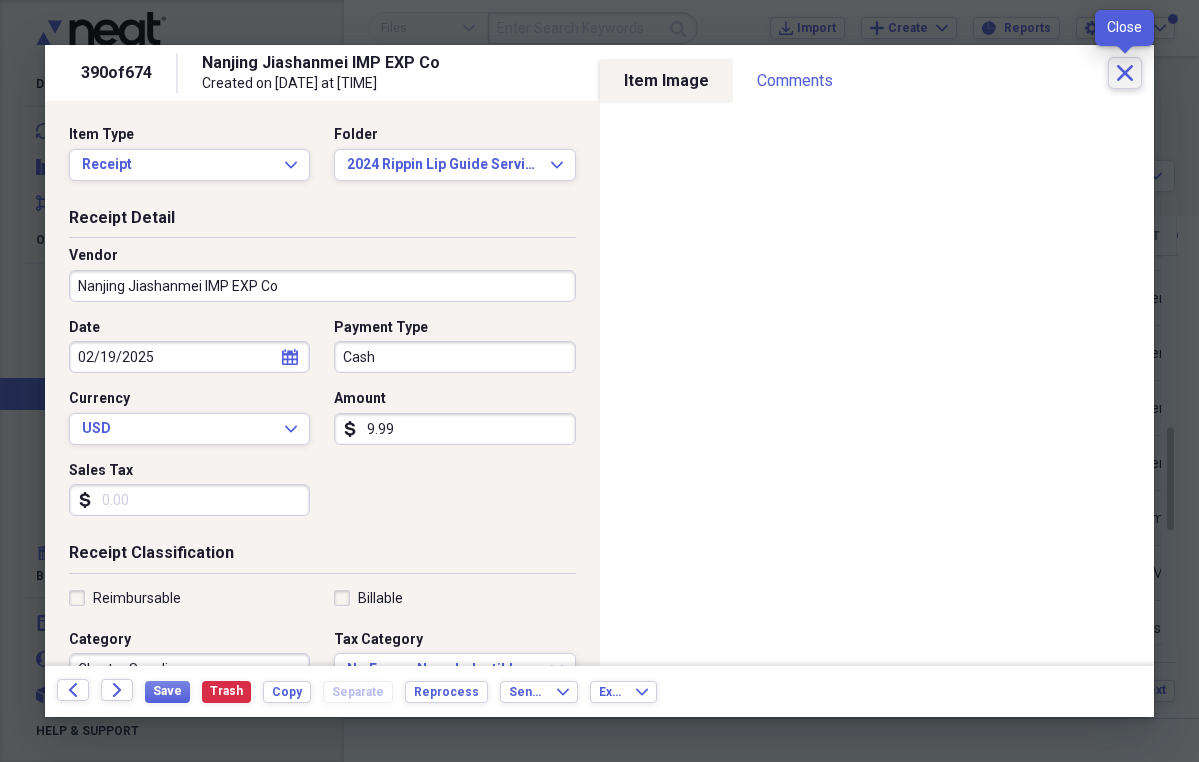 click 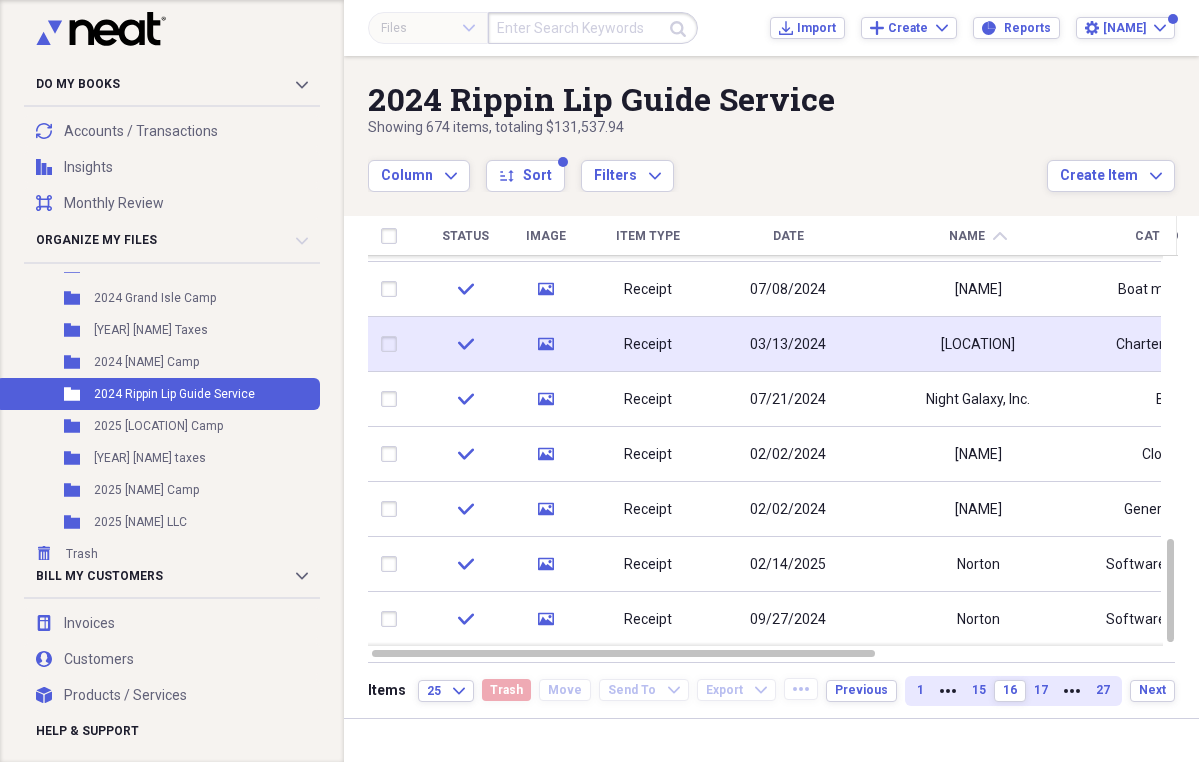 click on "[LOCATION]" at bounding box center [978, 344] 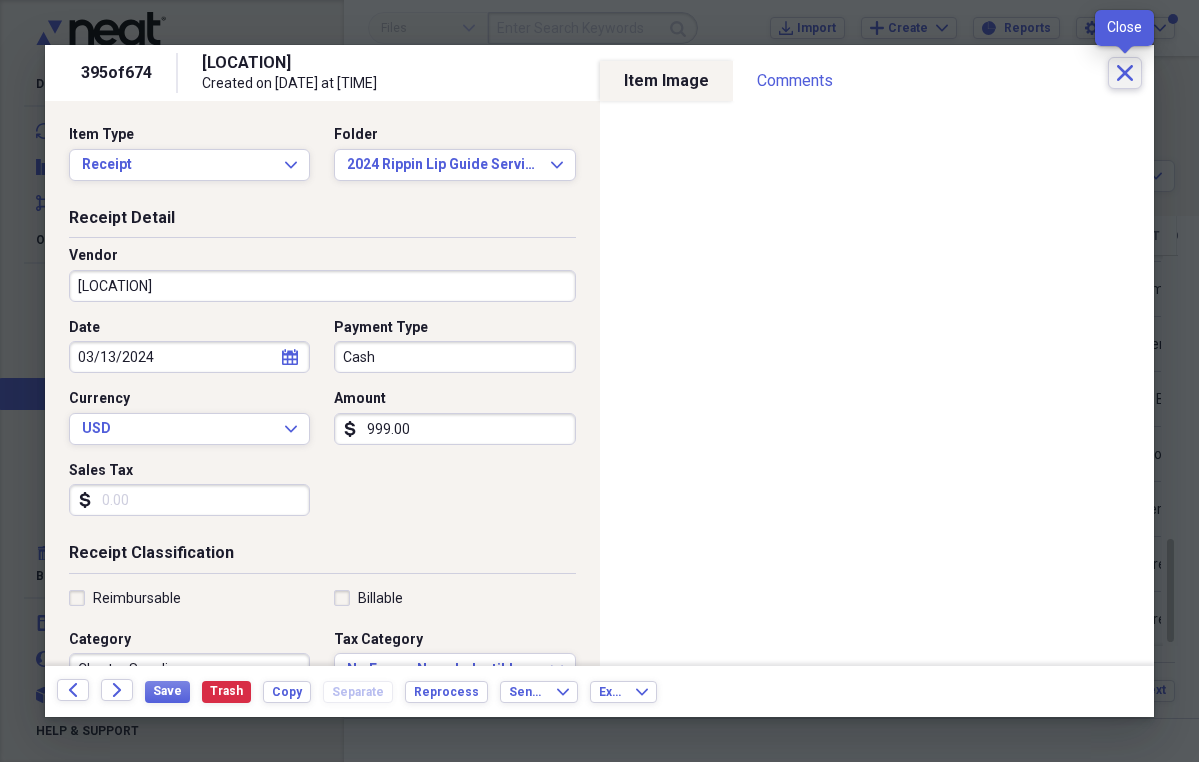 click on "Close" 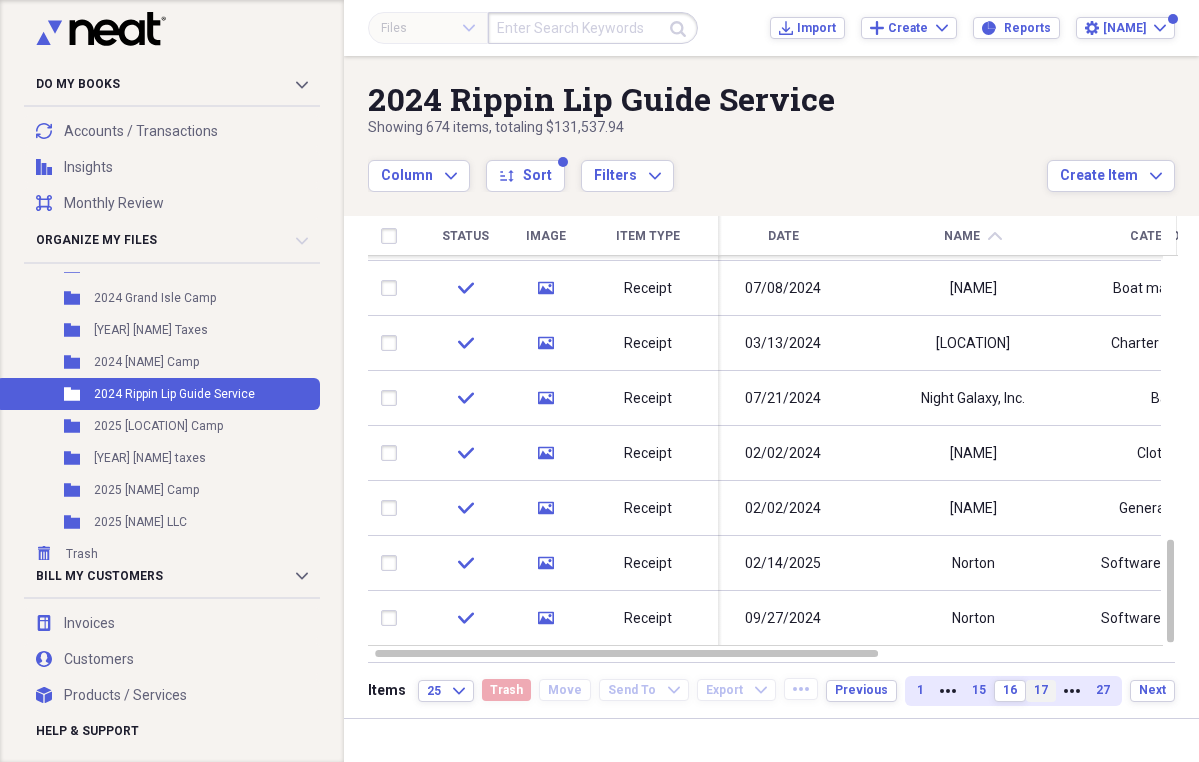 click on "17" at bounding box center [1041, 690] 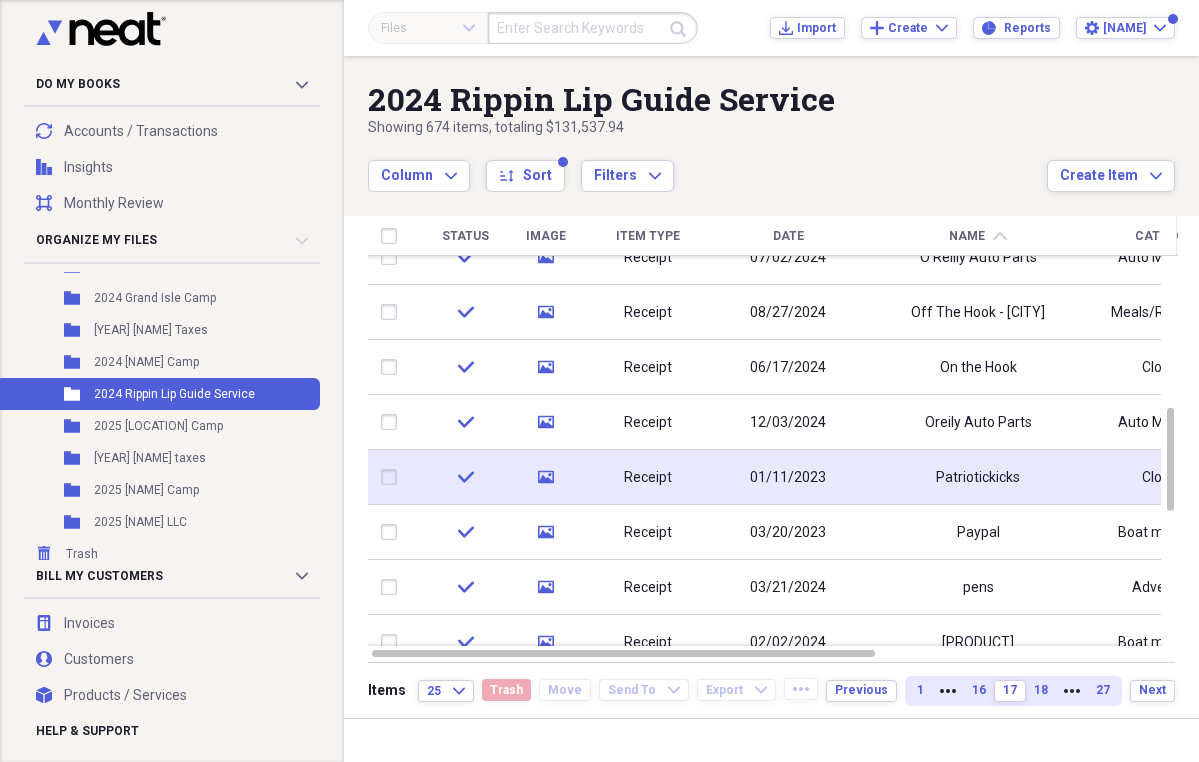 click on "Patriotickicks" at bounding box center (978, 477) 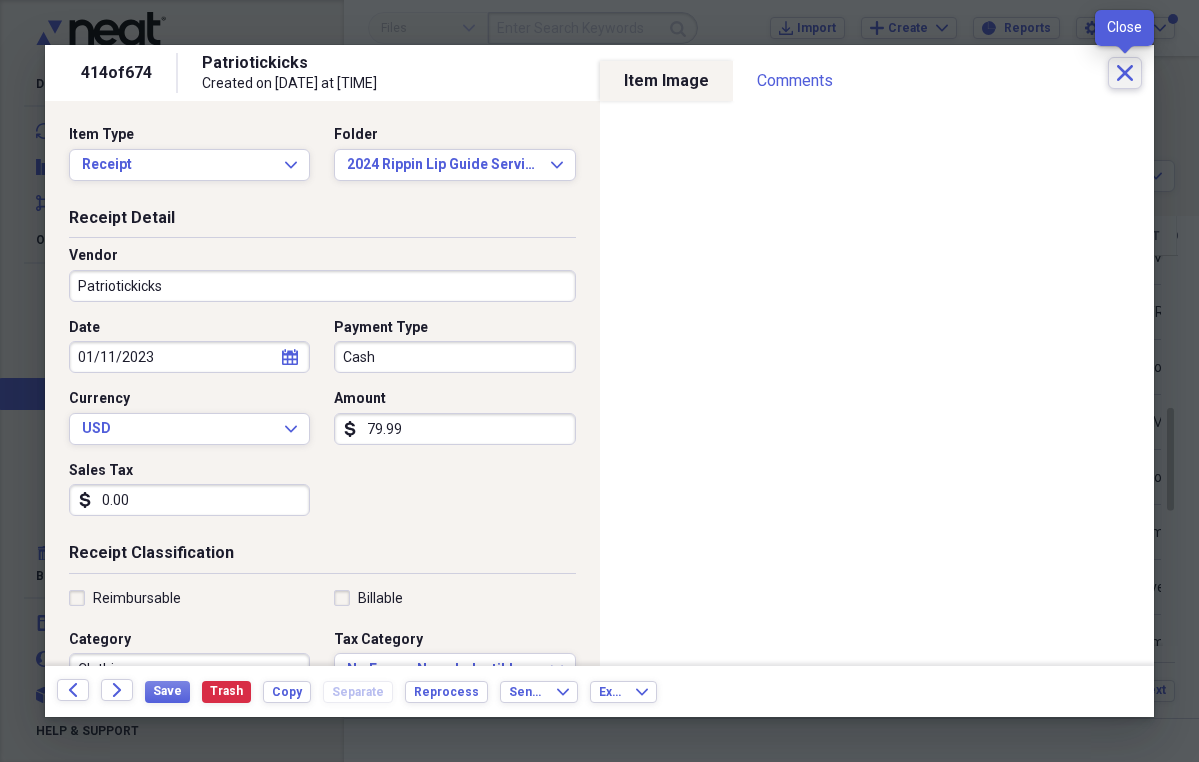 click on "Close" 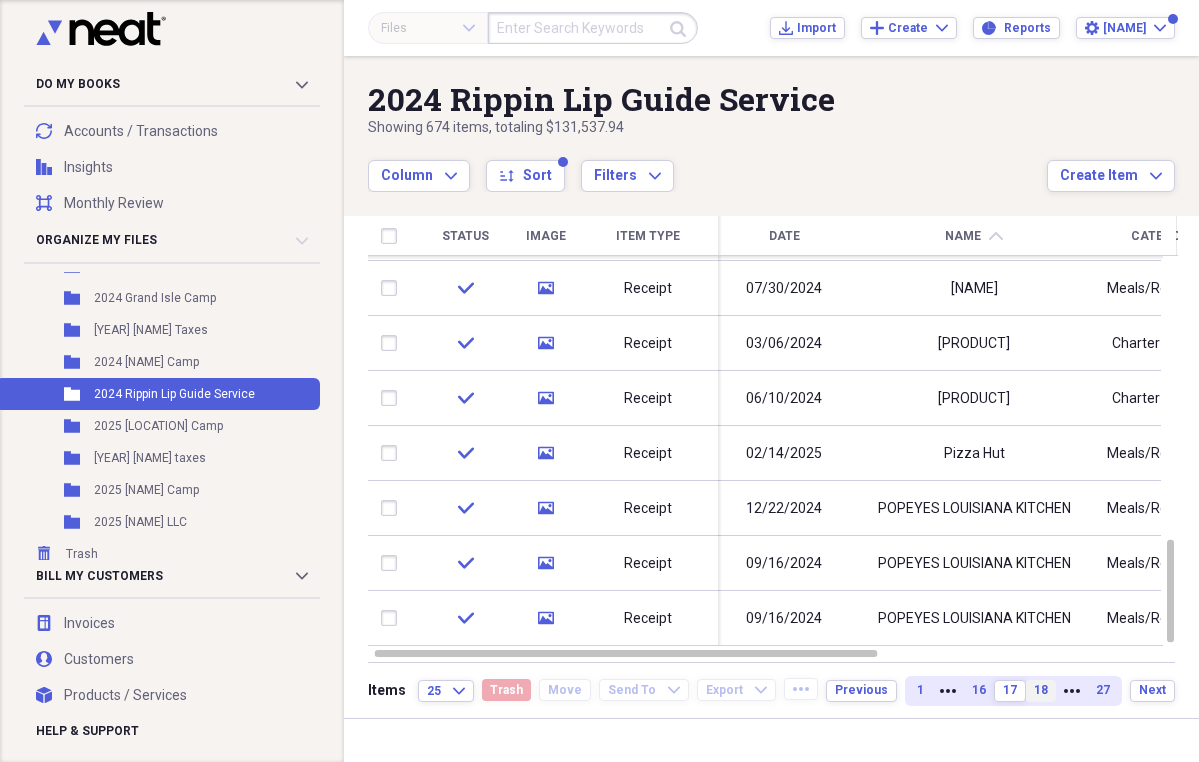 click on "18" at bounding box center (1041, 690) 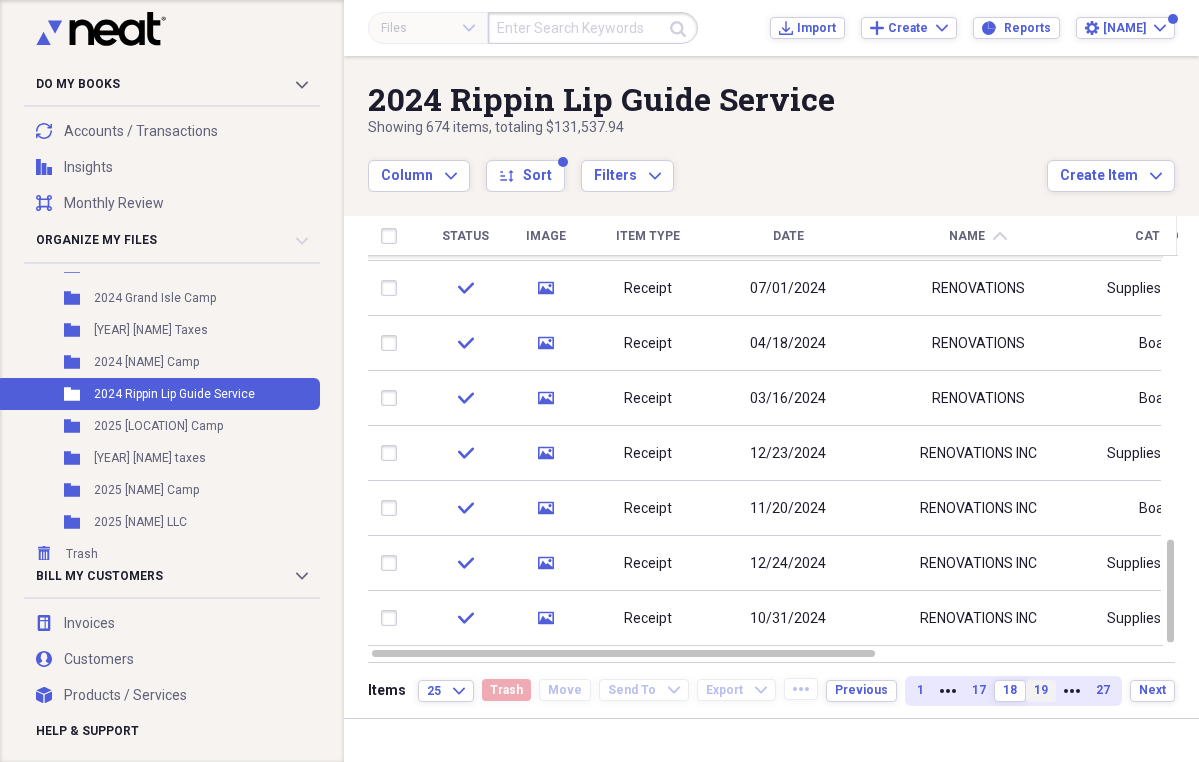 click on "19" at bounding box center [1041, 690] 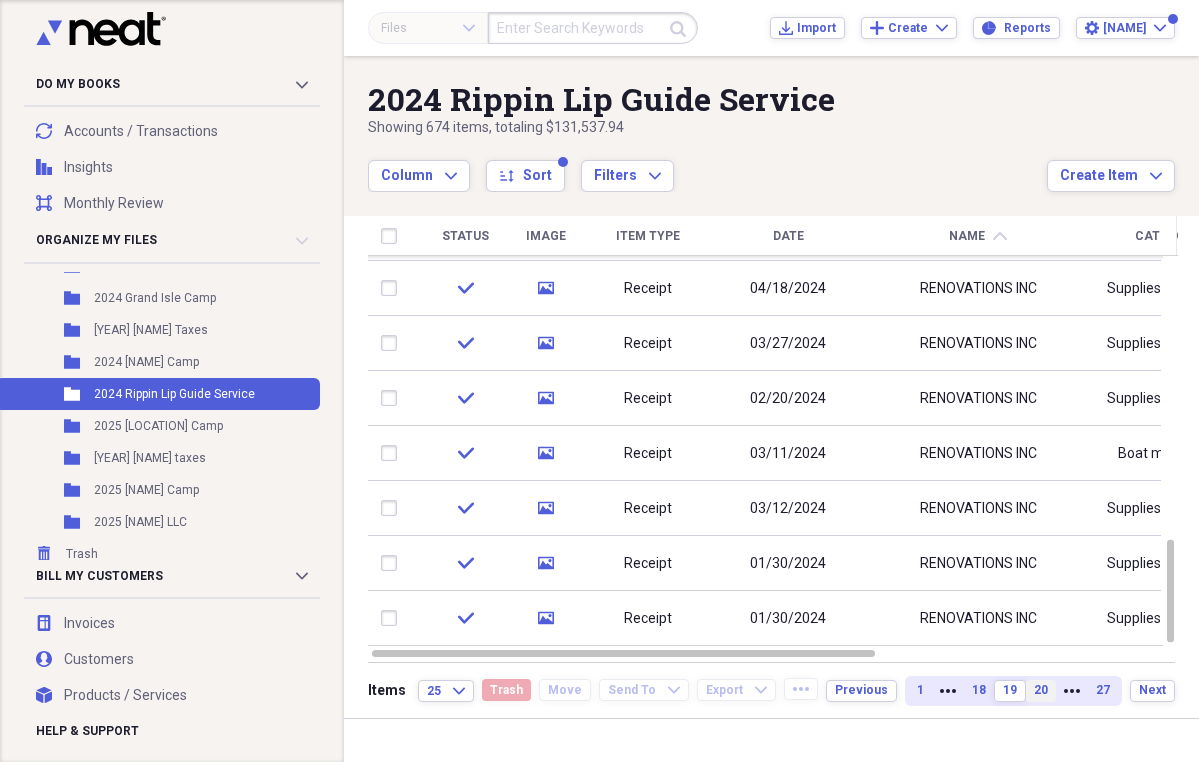 click on "20" at bounding box center [1041, 690] 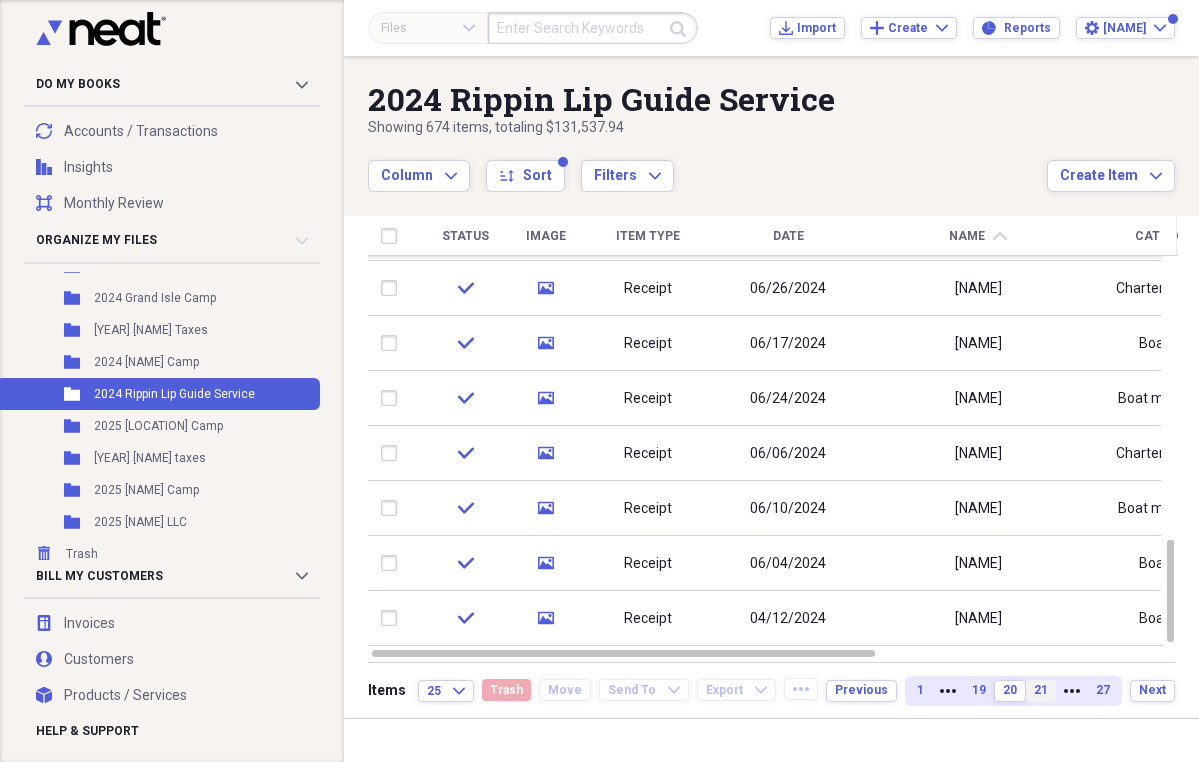 click on "21" at bounding box center (1041, 690) 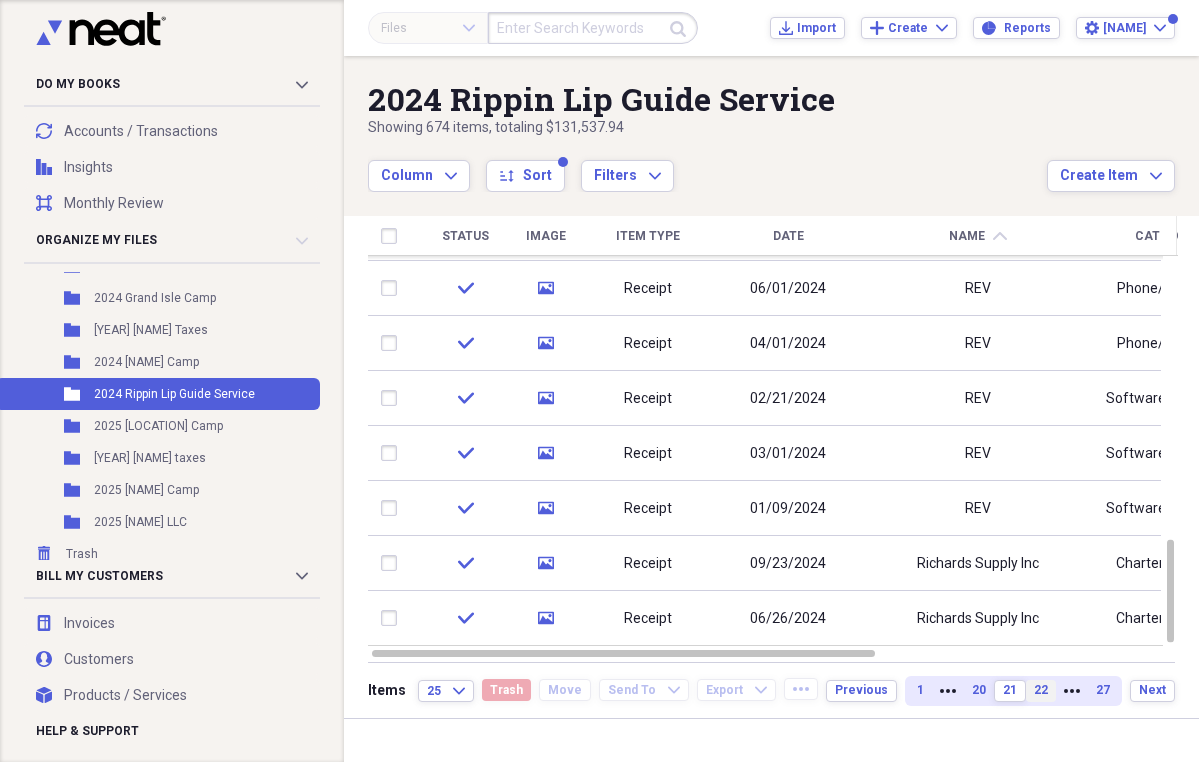 click on "22" at bounding box center [1041, 690] 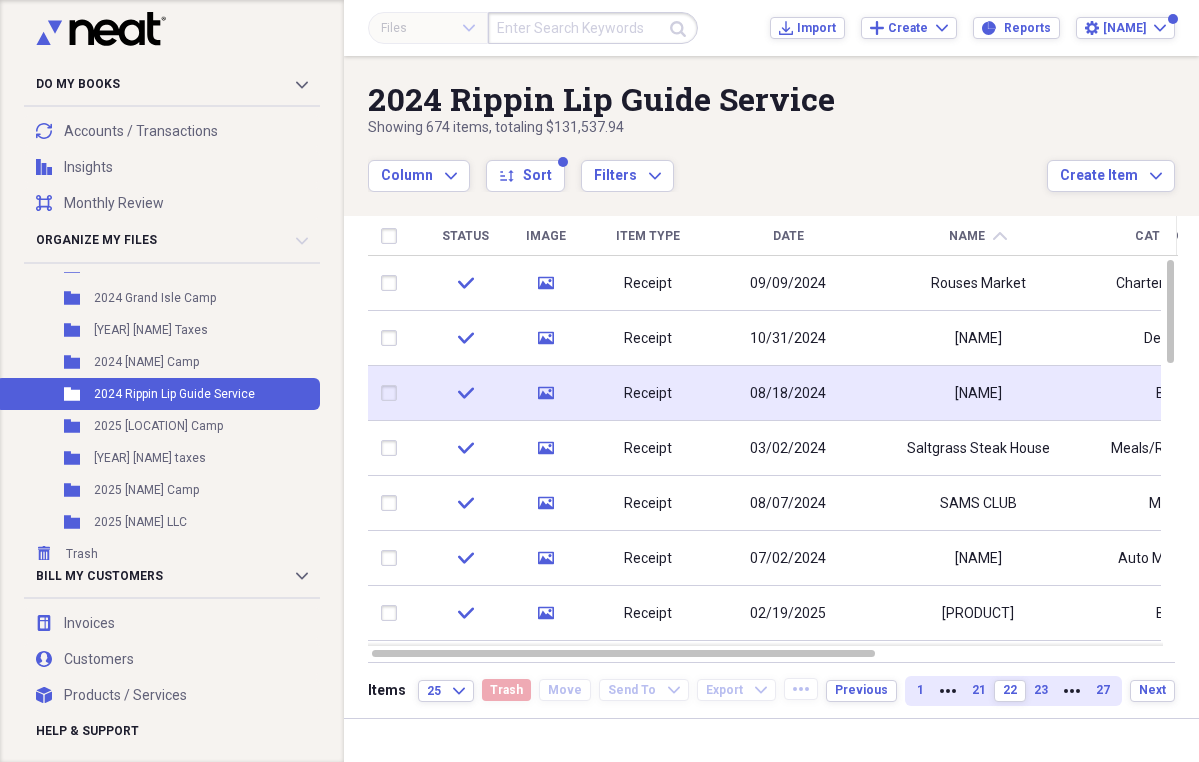 click on "[NAME]" at bounding box center [978, 394] 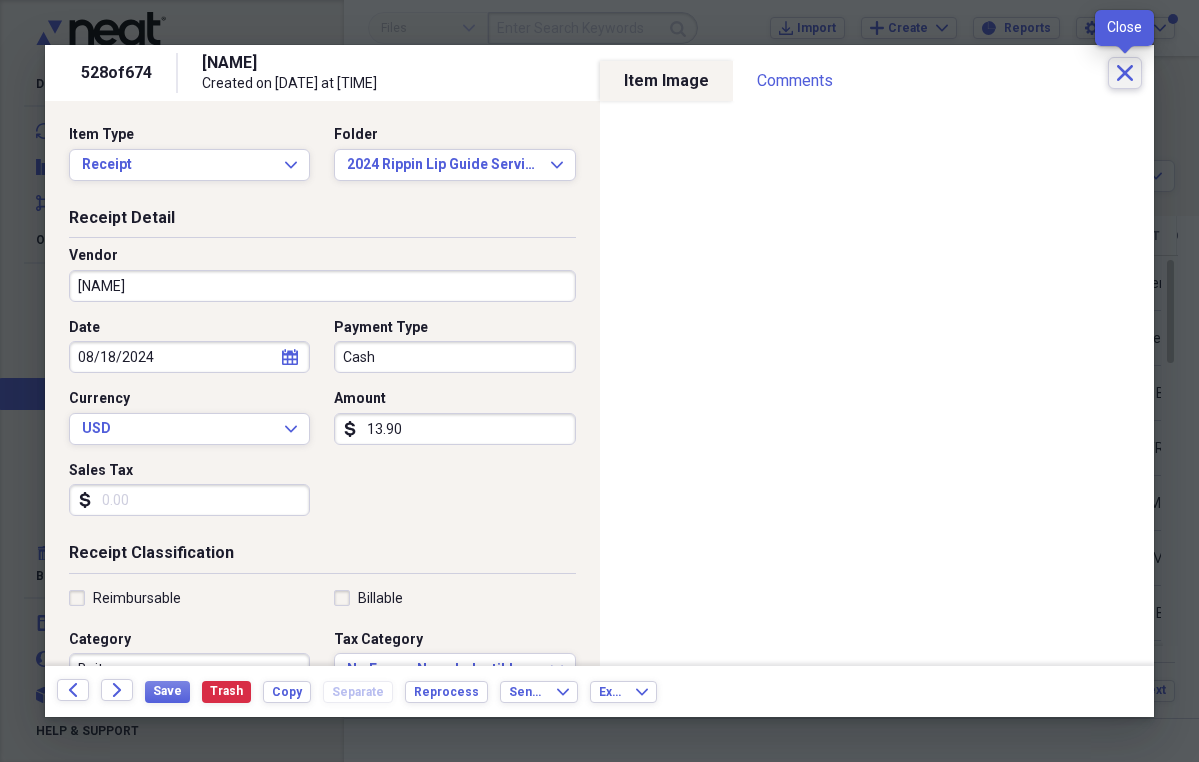 click on "Close" 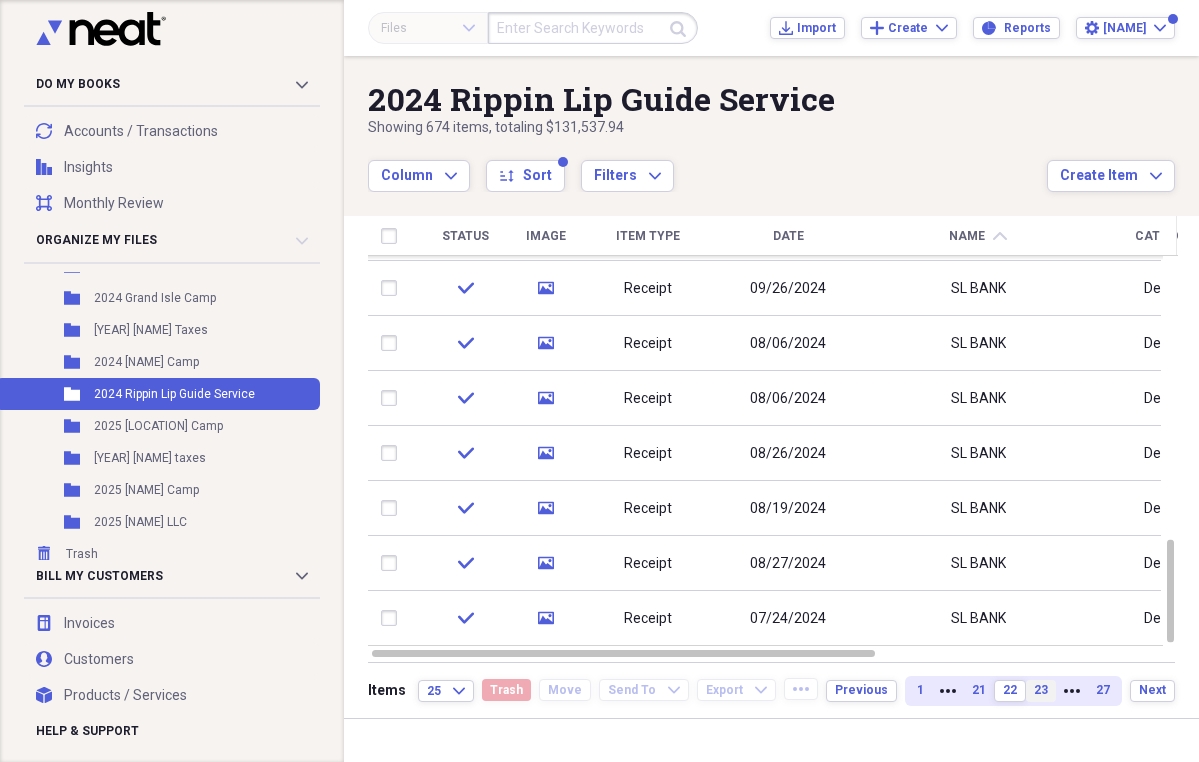 click on "23" at bounding box center (1041, 690) 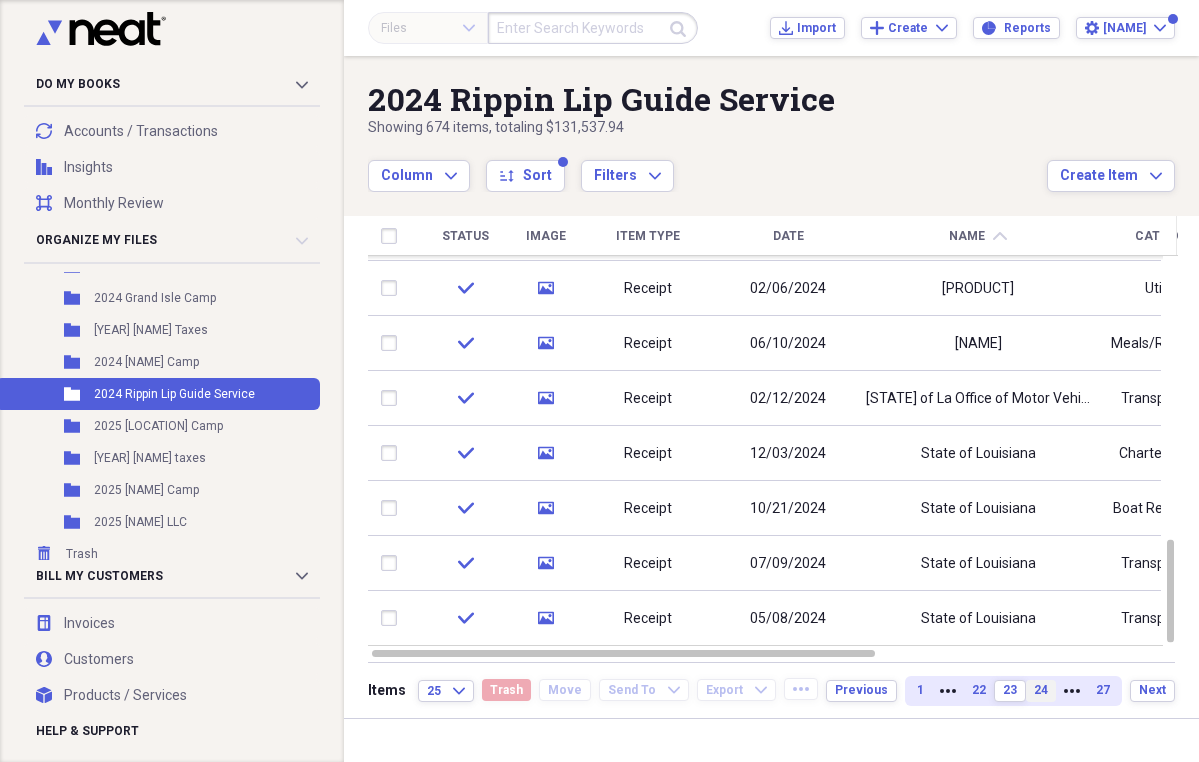 click on "24" at bounding box center (1041, 690) 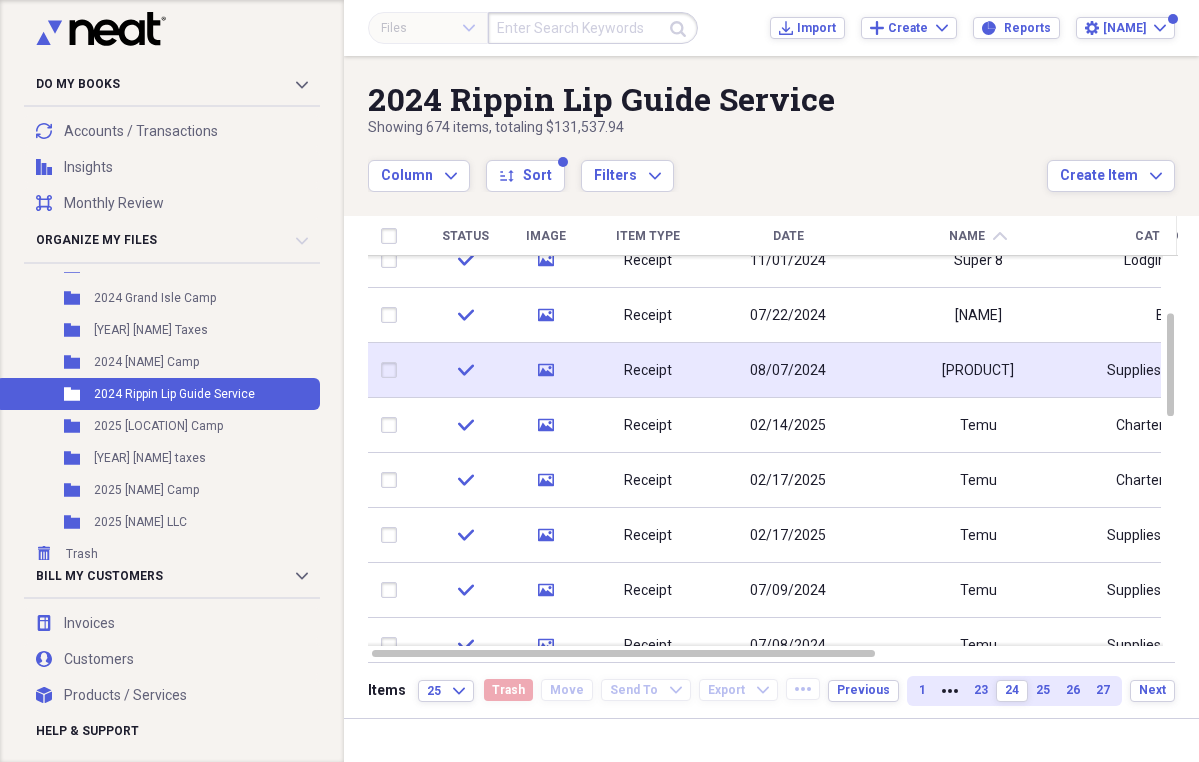 click on "[PRODUCT]" at bounding box center [978, 370] 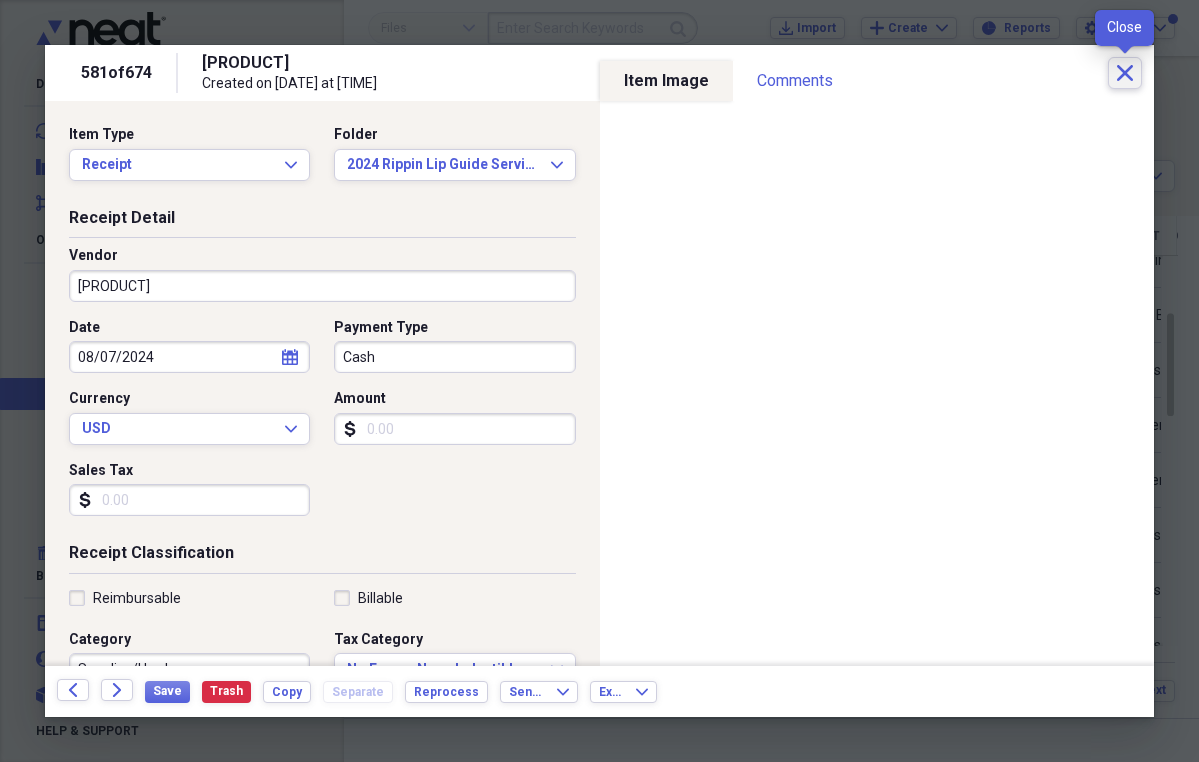 click on "Close" 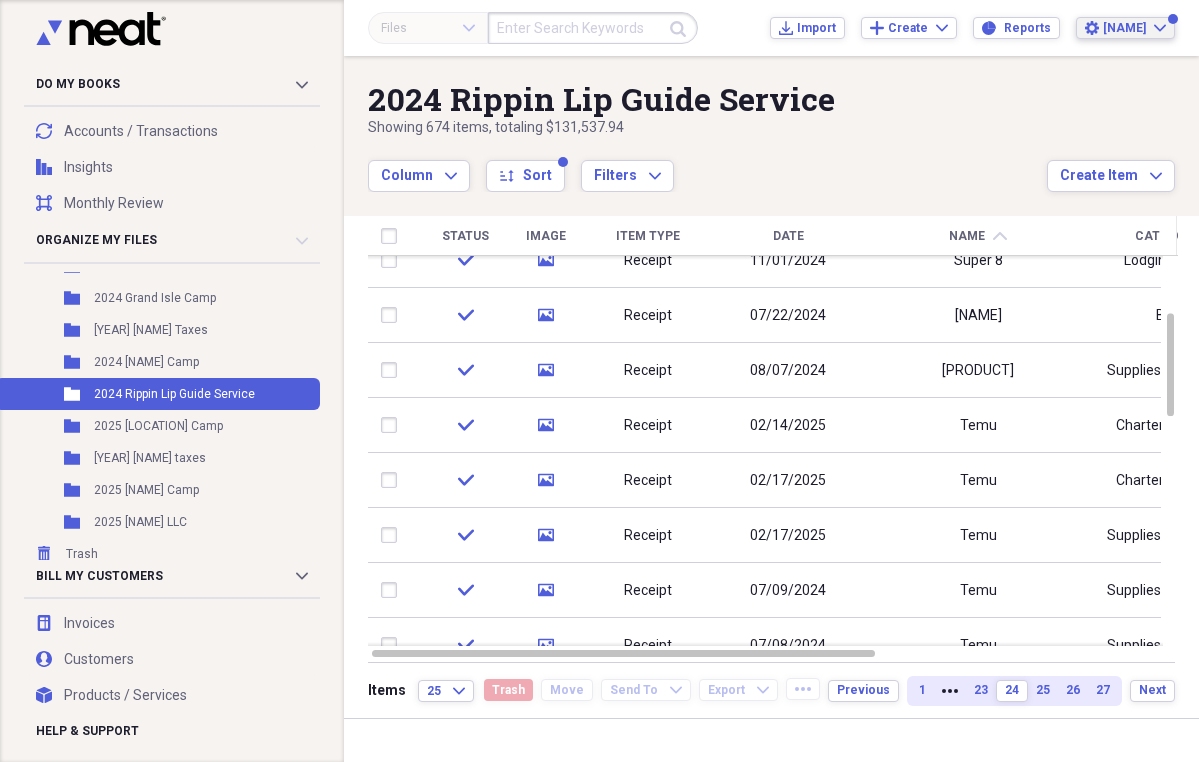 click on "Expand" 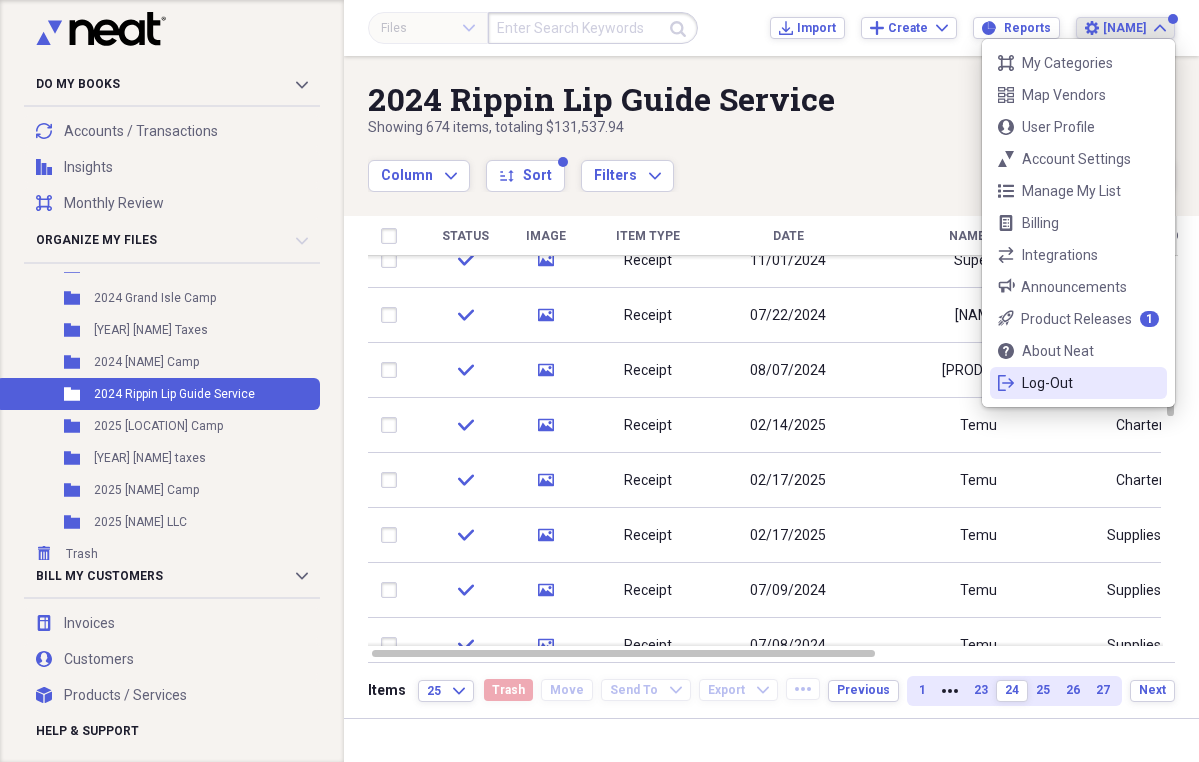 click on "Log-Out" at bounding box center (1078, 383) 